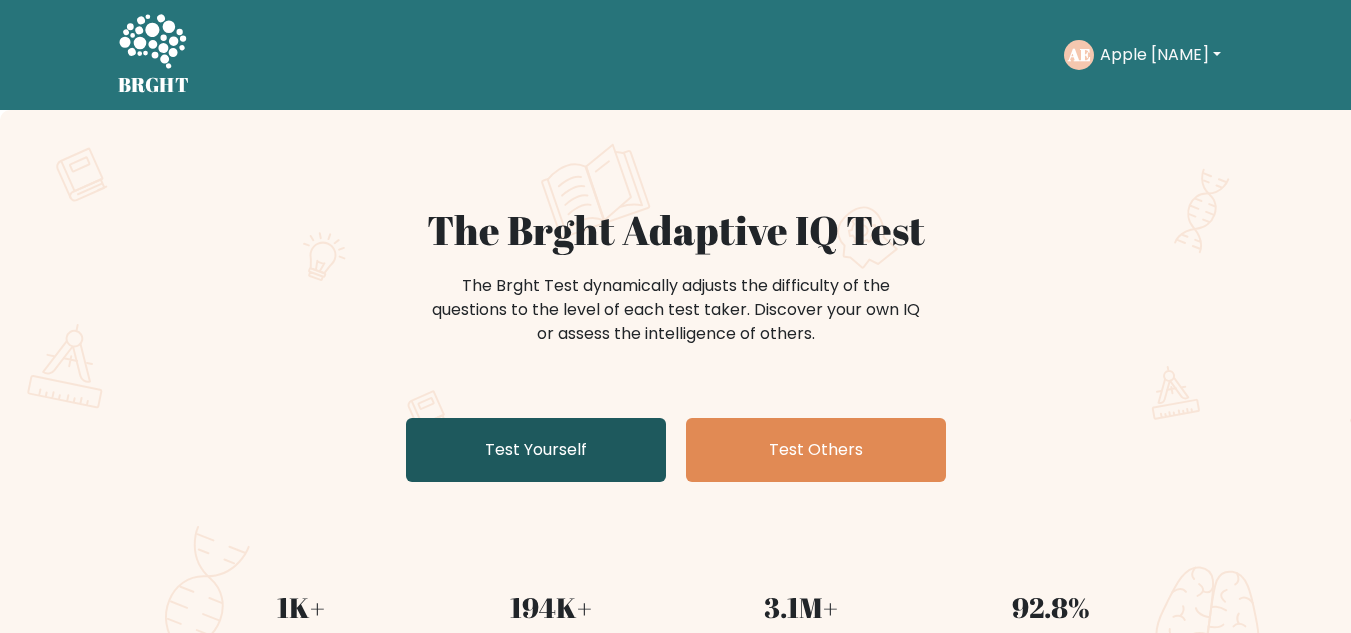 click on "Test Yourself" at bounding box center (536, 450) 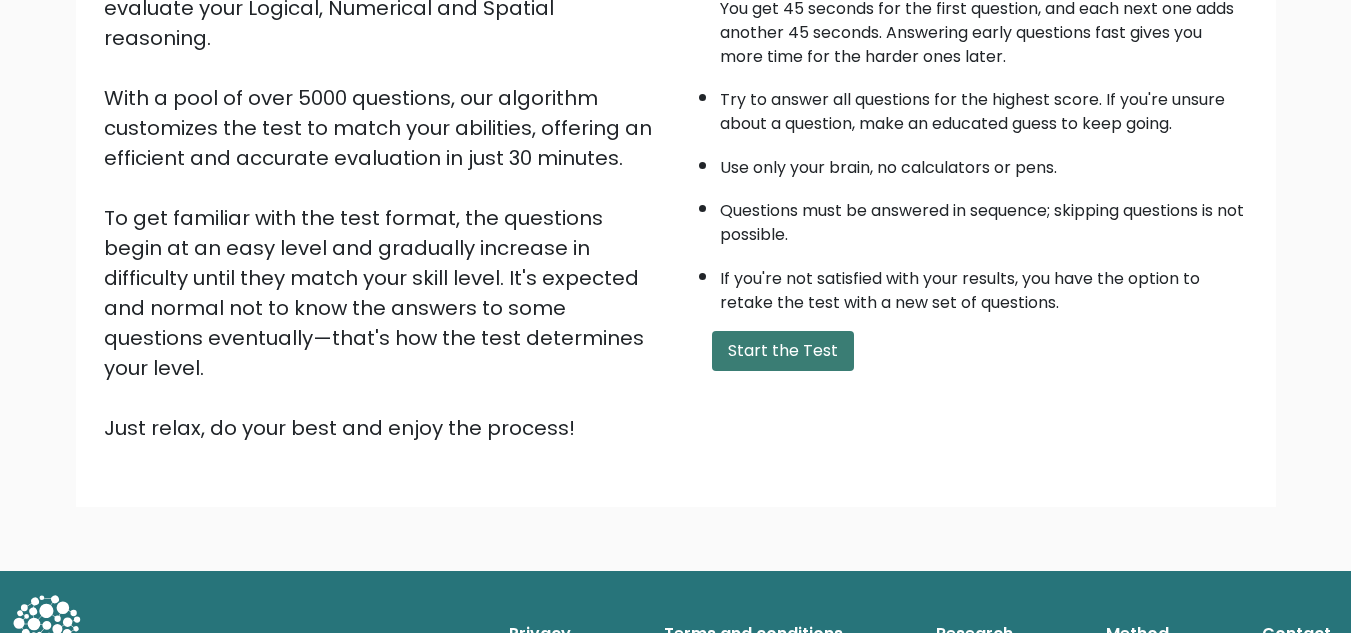 click on "Start the Test" at bounding box center [783, 351] 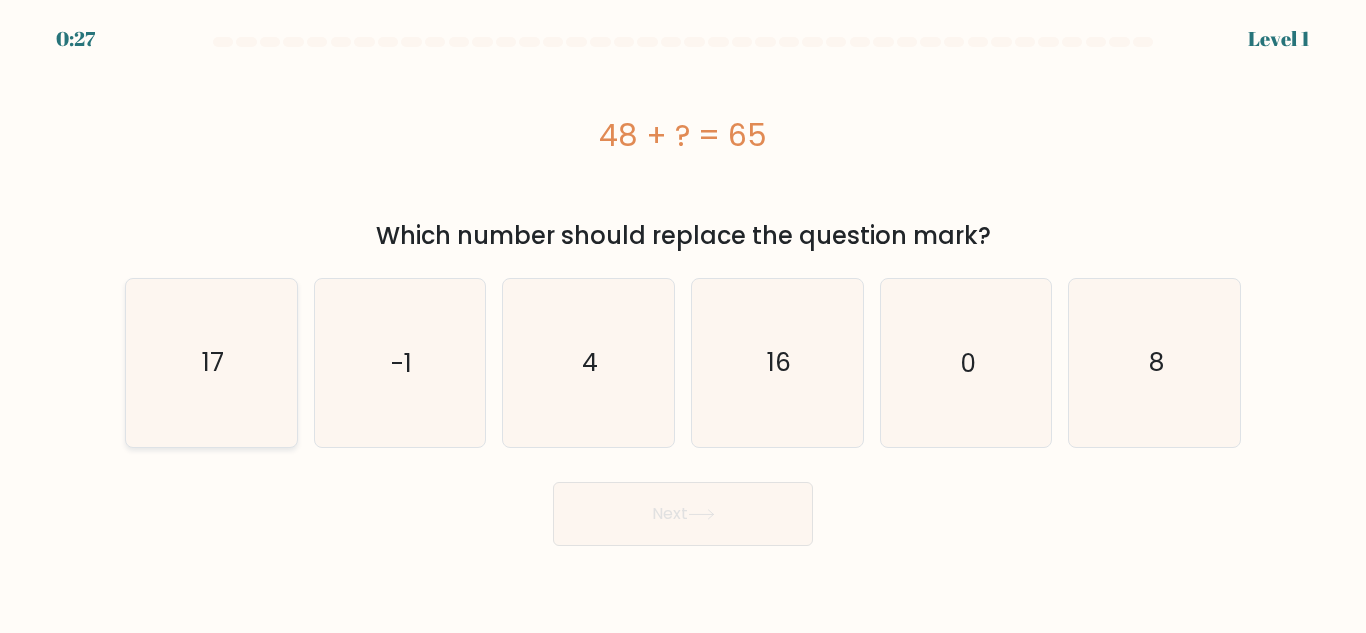 drag, startPoint x: 249, startPoint y: 375, endPoint x: 260, endPoint y: 380, distance: 12.083046 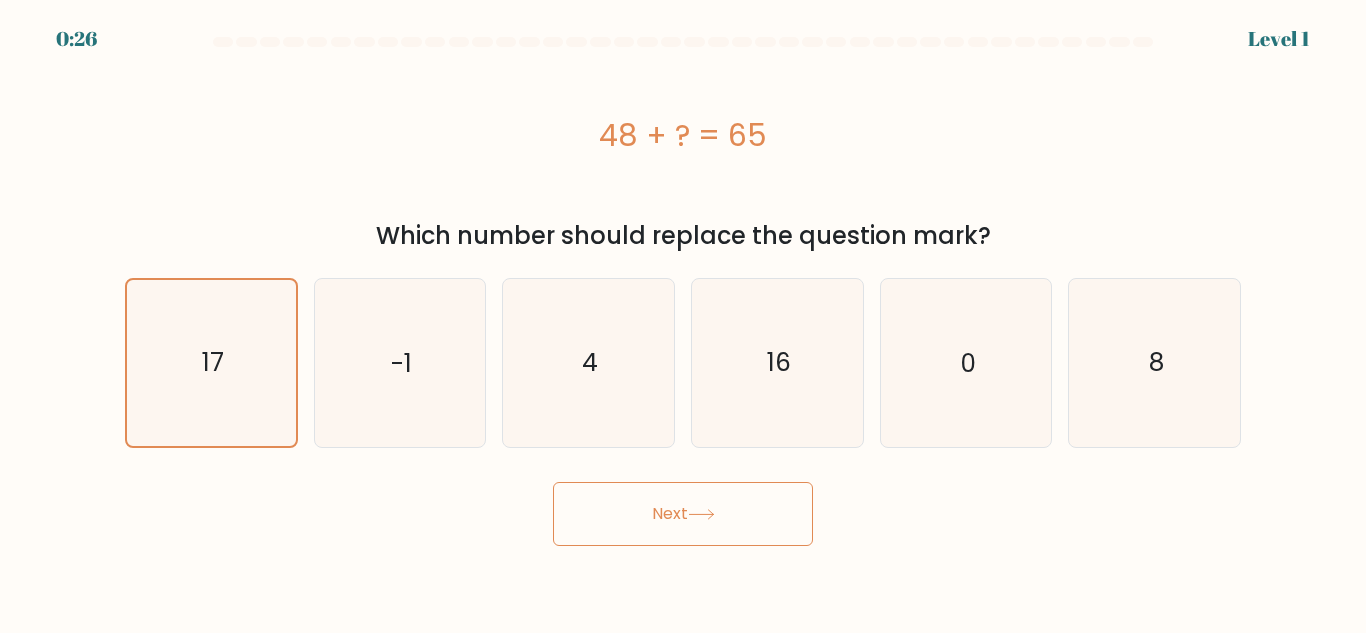 click on "Next" at bounding box center [683, 514] 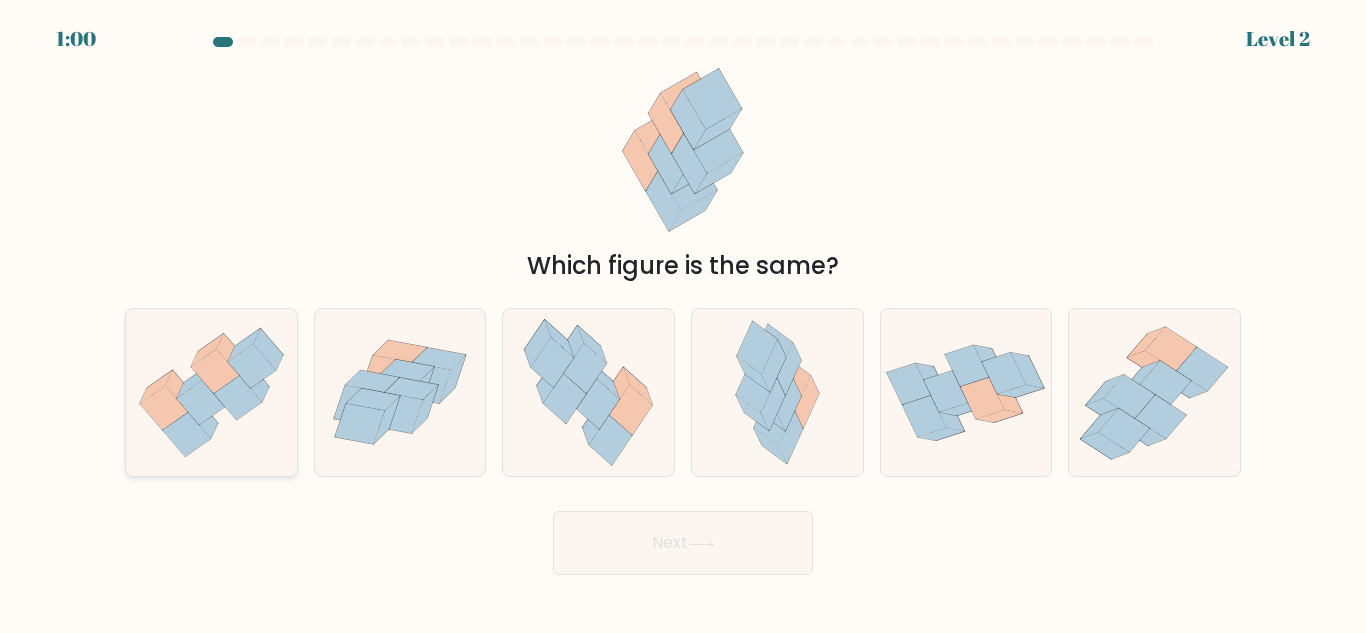 click at bounding box center (211, 392) 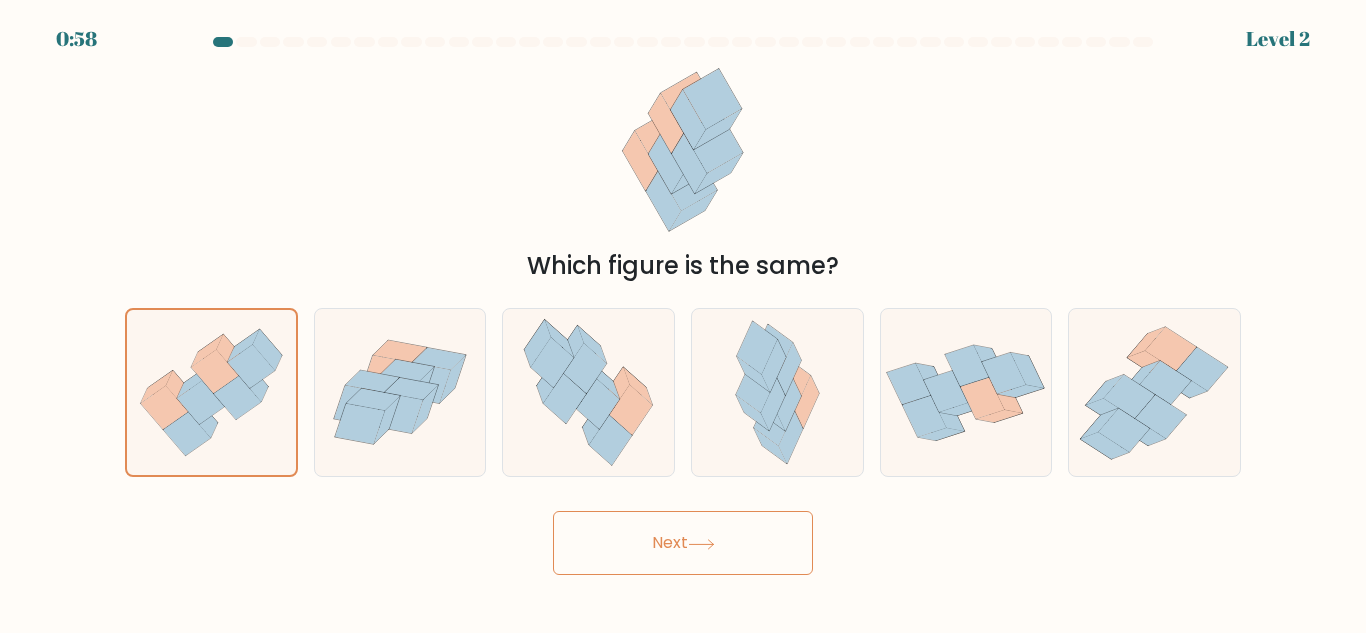 click on "Next" at bounding box center (683, 543) 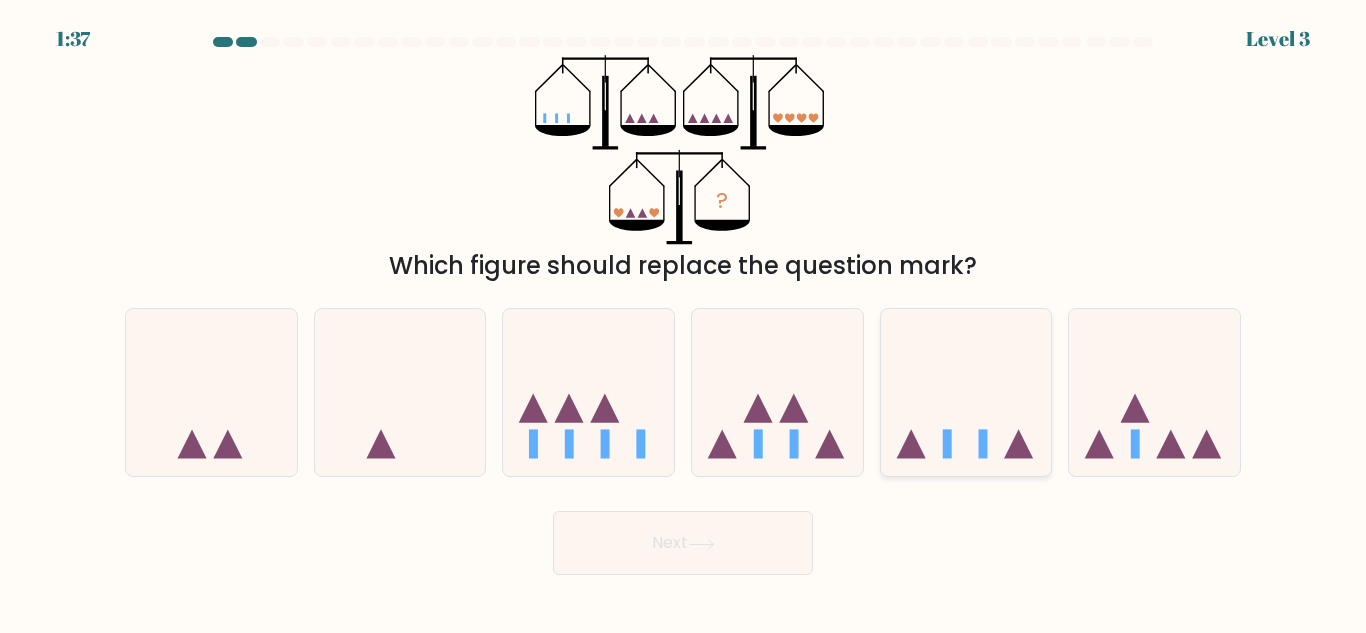 click at bounding box center (966, 392) 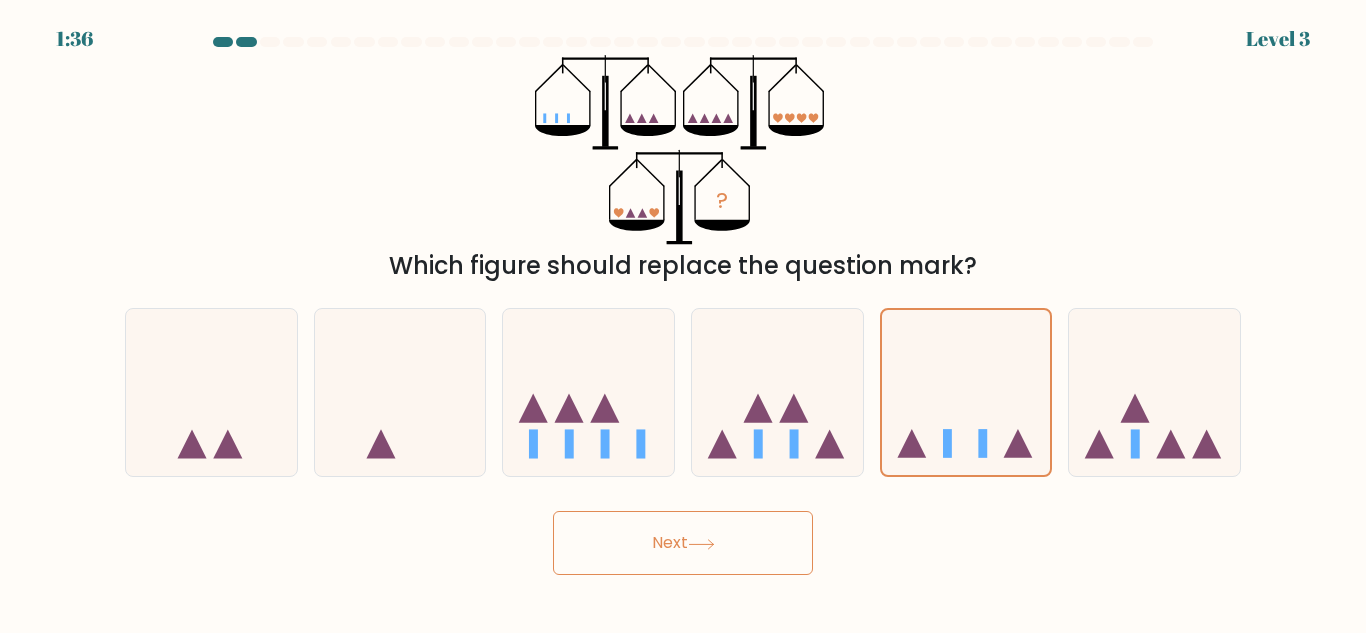 click on "Next" at bounding box center (683, 543) 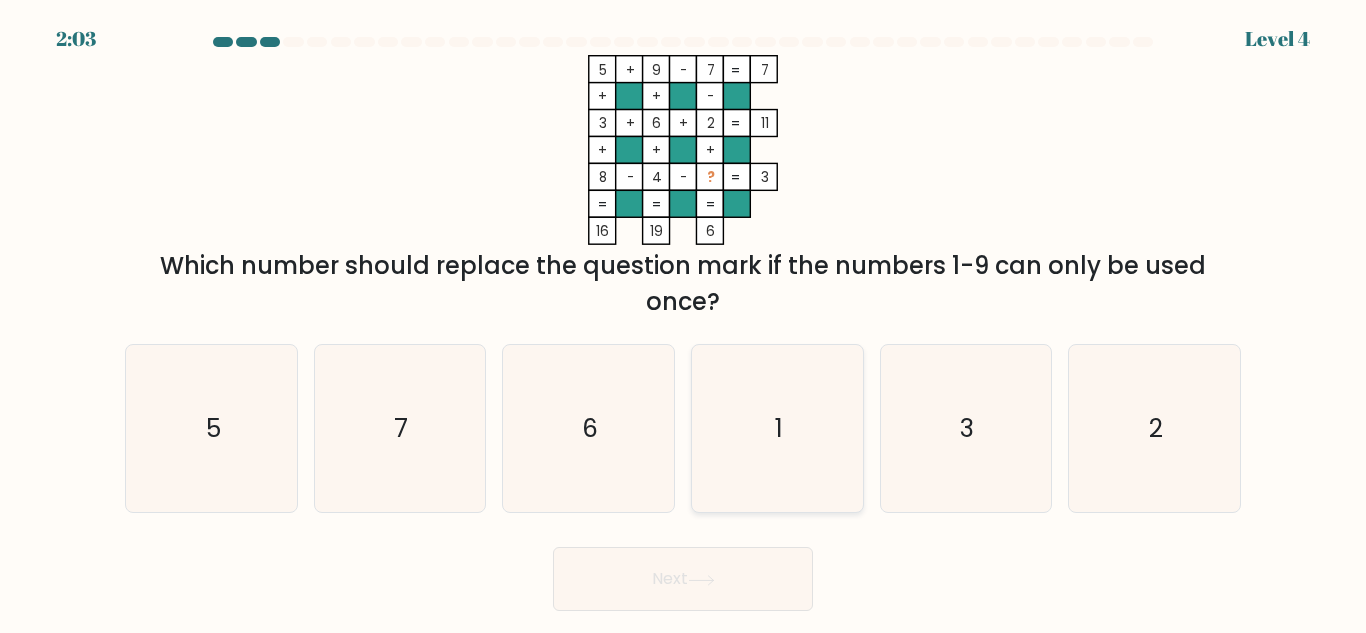 drag, startPoint x: 713, startPoint y: 462, endPoint x: 713, endPoint y: 489, distance: 27 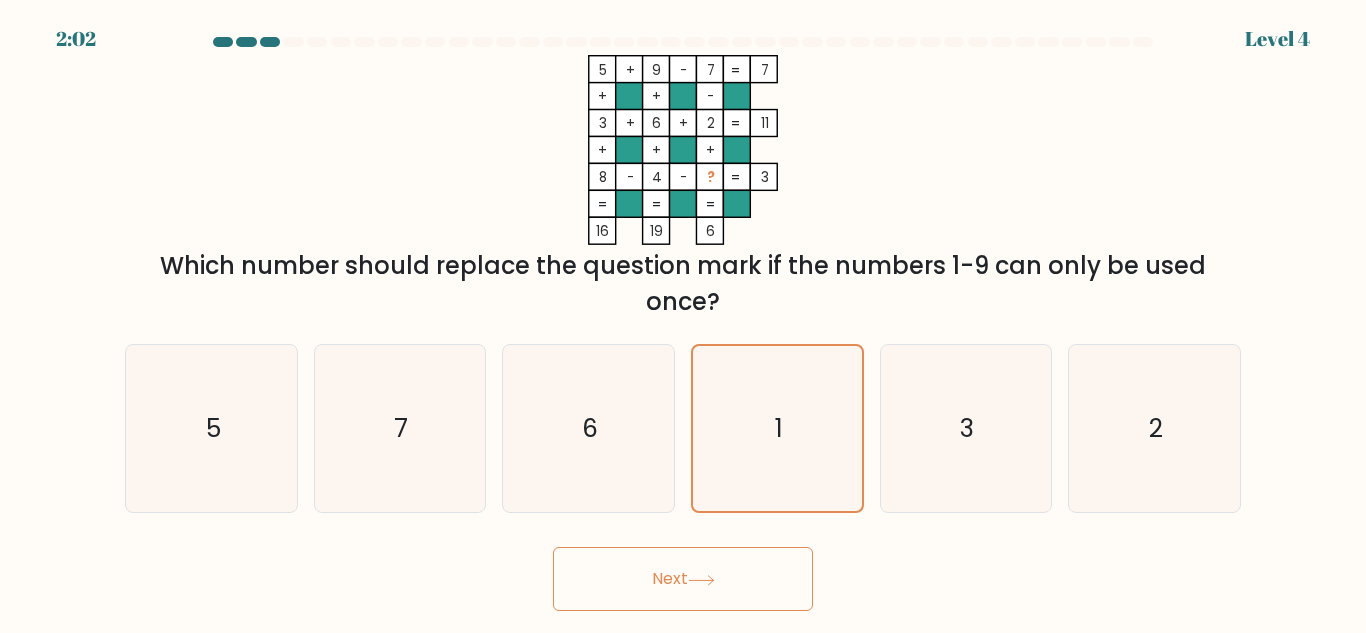 click on "Next" at bounding box center [683, 579] 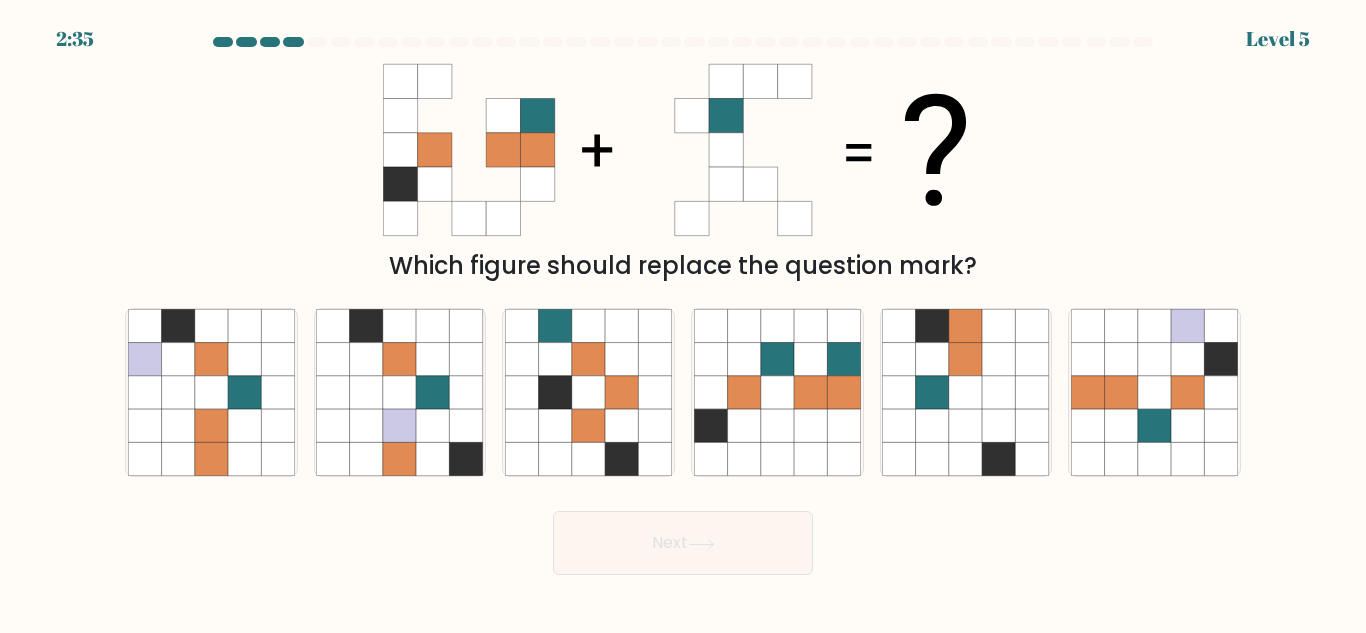 drag, startPoint x: 793, startPoint y: 406, endPoint x: 739, endPoint y: 500, distance: 108.40664 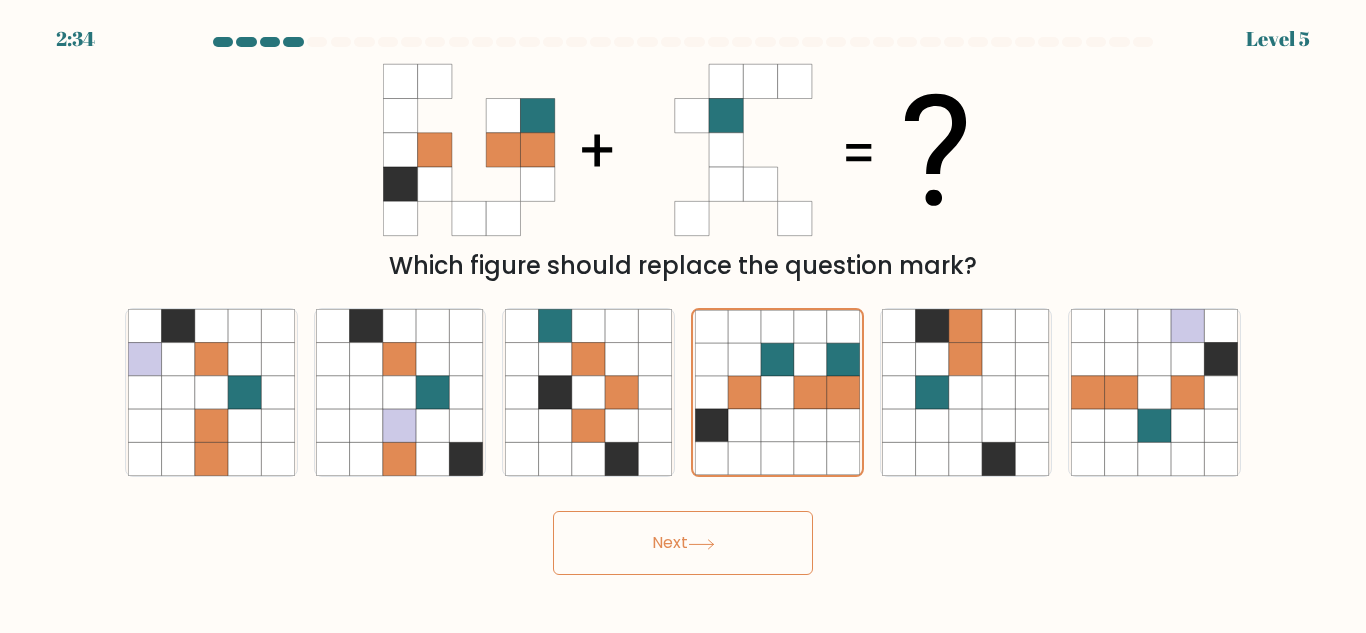 click on "Next" at bounding box center [683, 543] 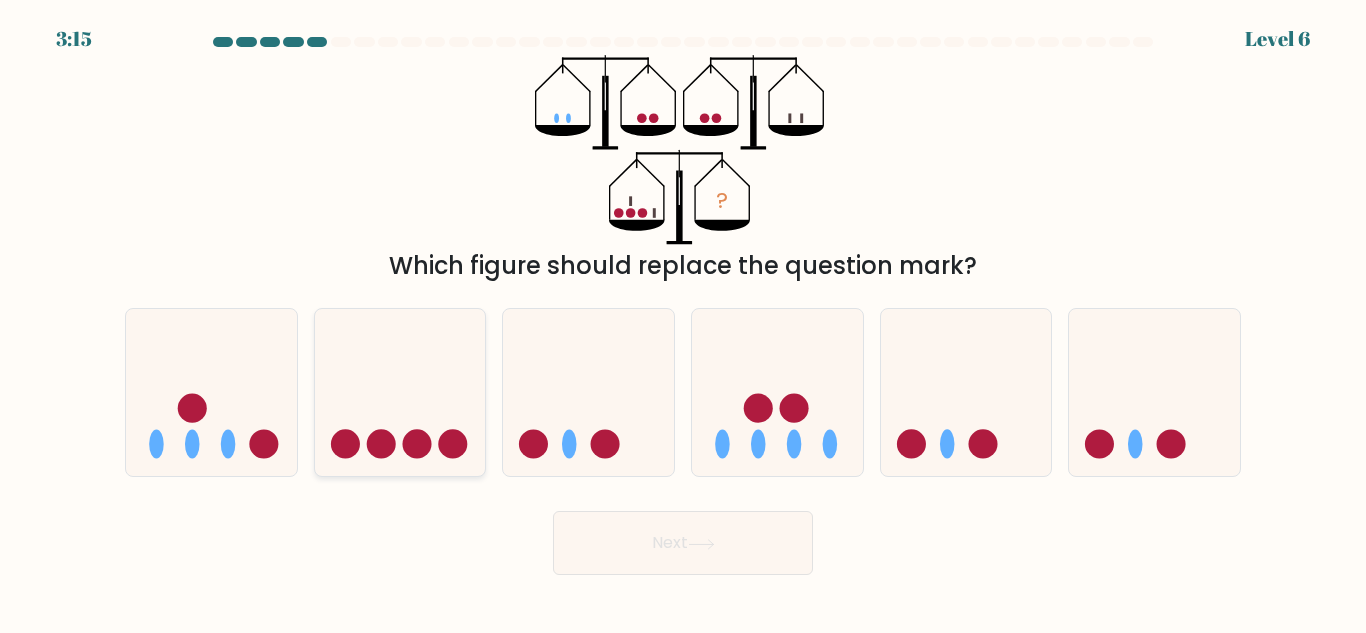 drag, startPoint x: 178, startPoint y: 447, endPoint x: 334, endPoint y: 473, distance: 158.15182 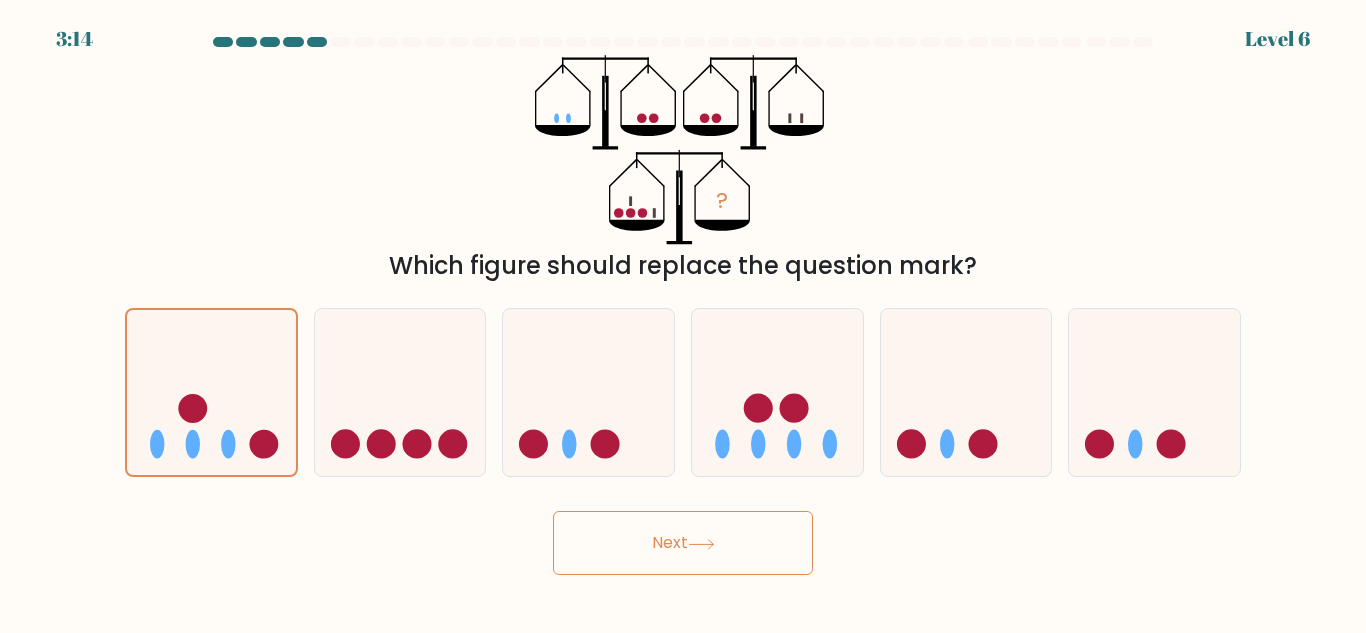 click on "Next" at bounding box center (683, 543) 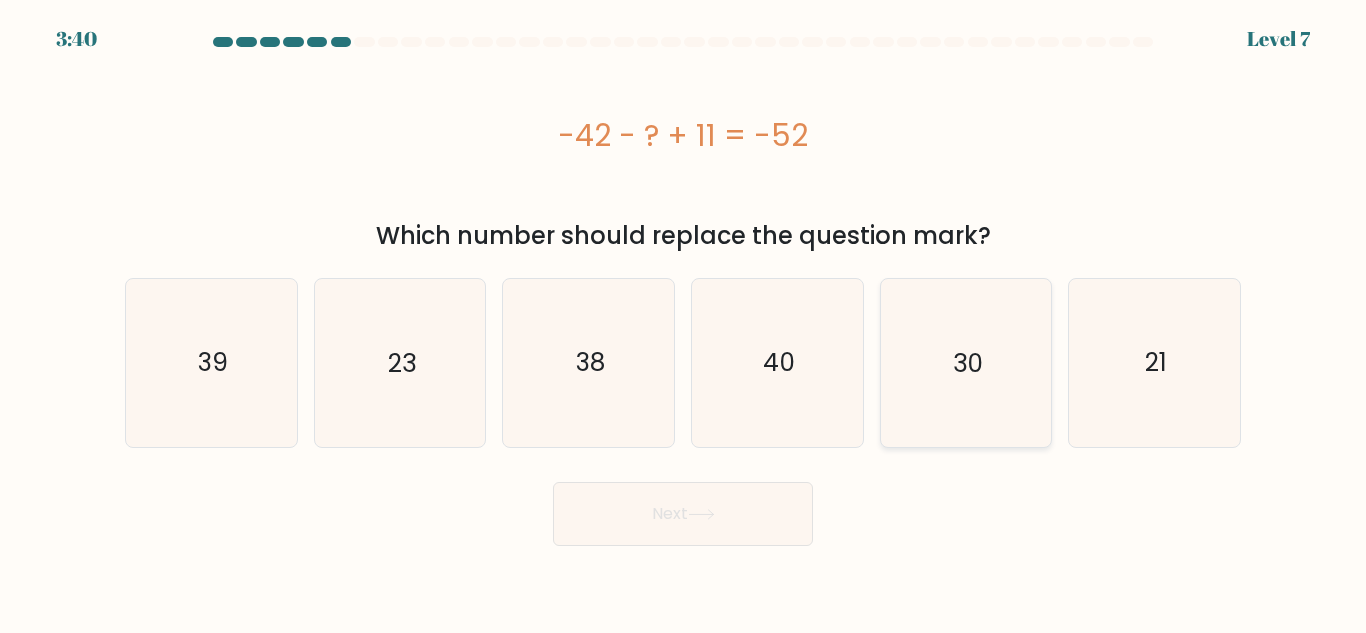 drag, startPoint x: 1112, startPoint y: 341, endPoint x: 979, endPoint y: 444, distance: 168.2201 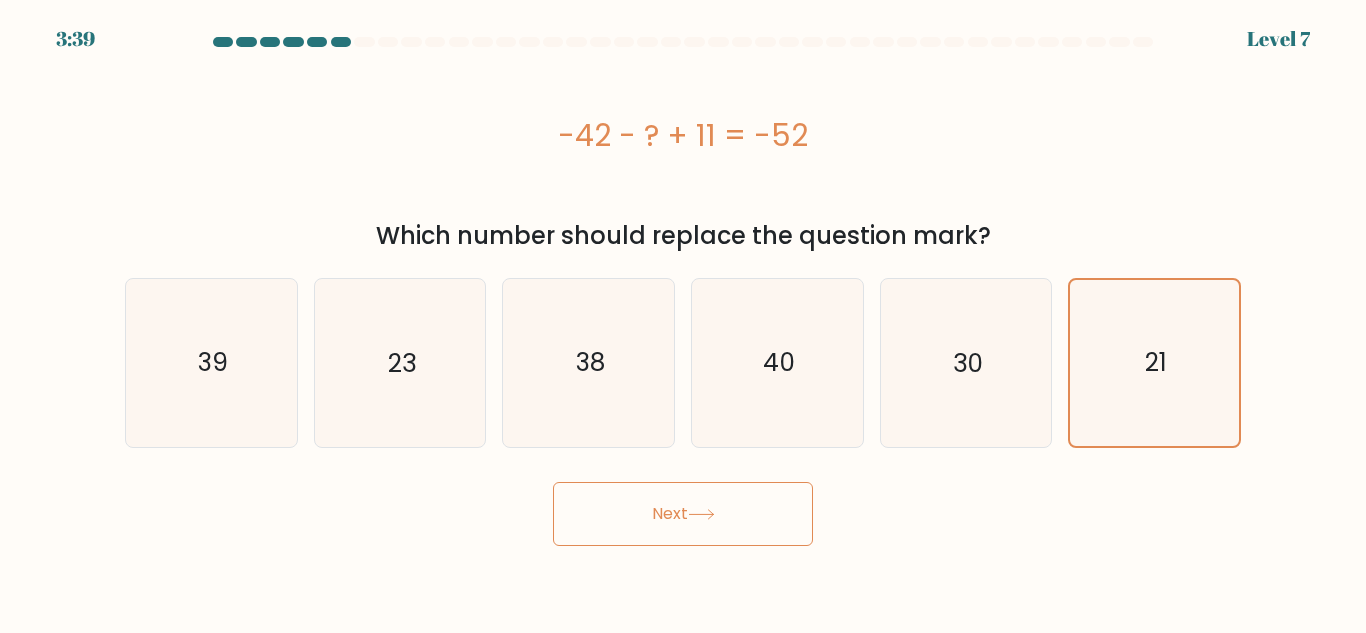 click on "Next" at bounding box center (683, 514) 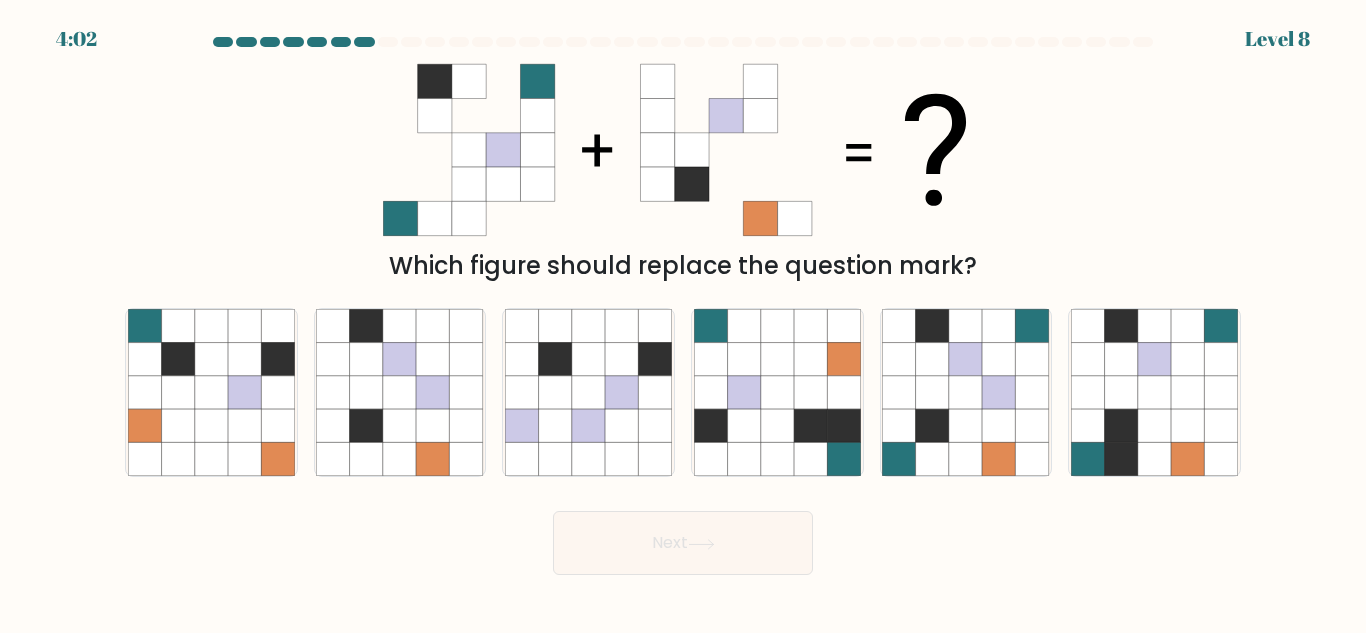 drag, startPoint x: 1002, startPoint y: 419, endPoint x: 712, endPoint y: 563, distance: 323.78387 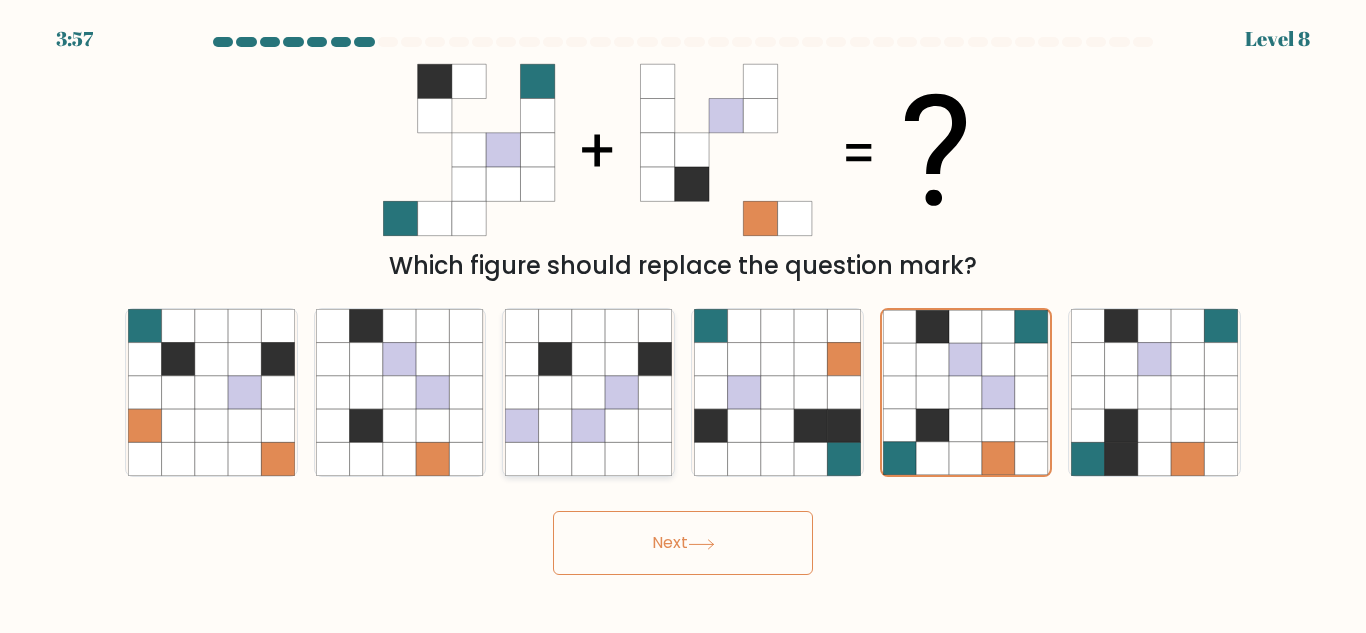 click at bounding box center [555, 359] 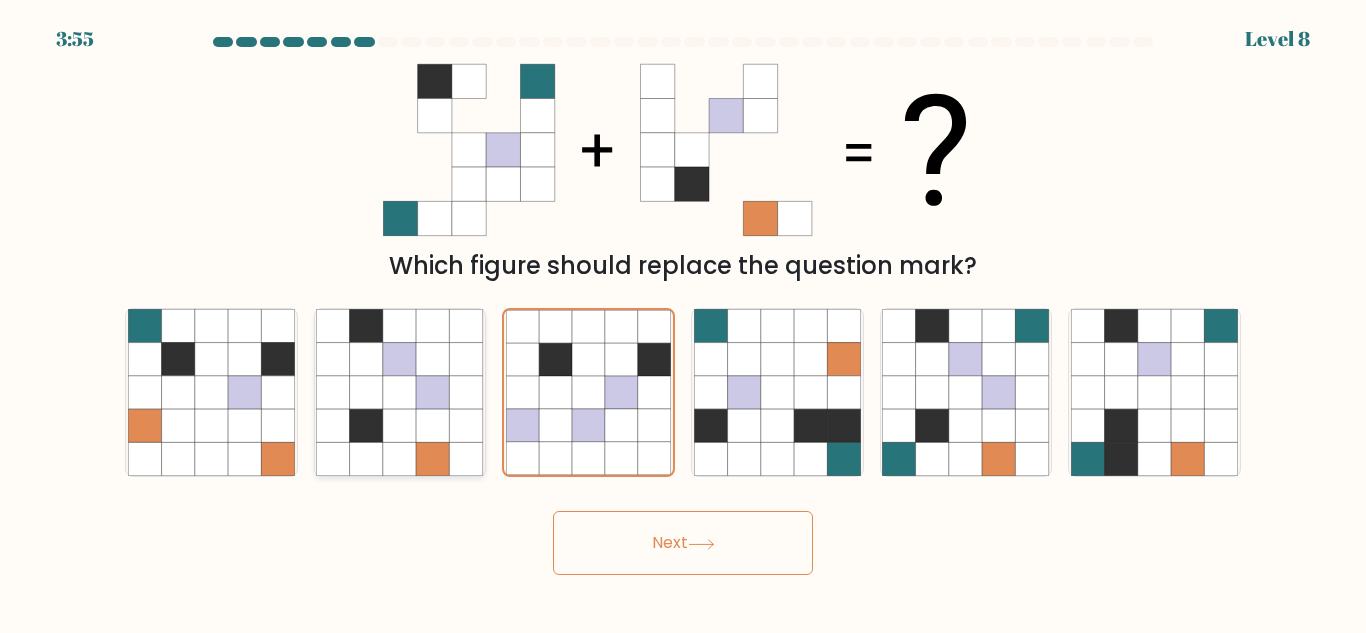 click at bounding box center (366, 359) 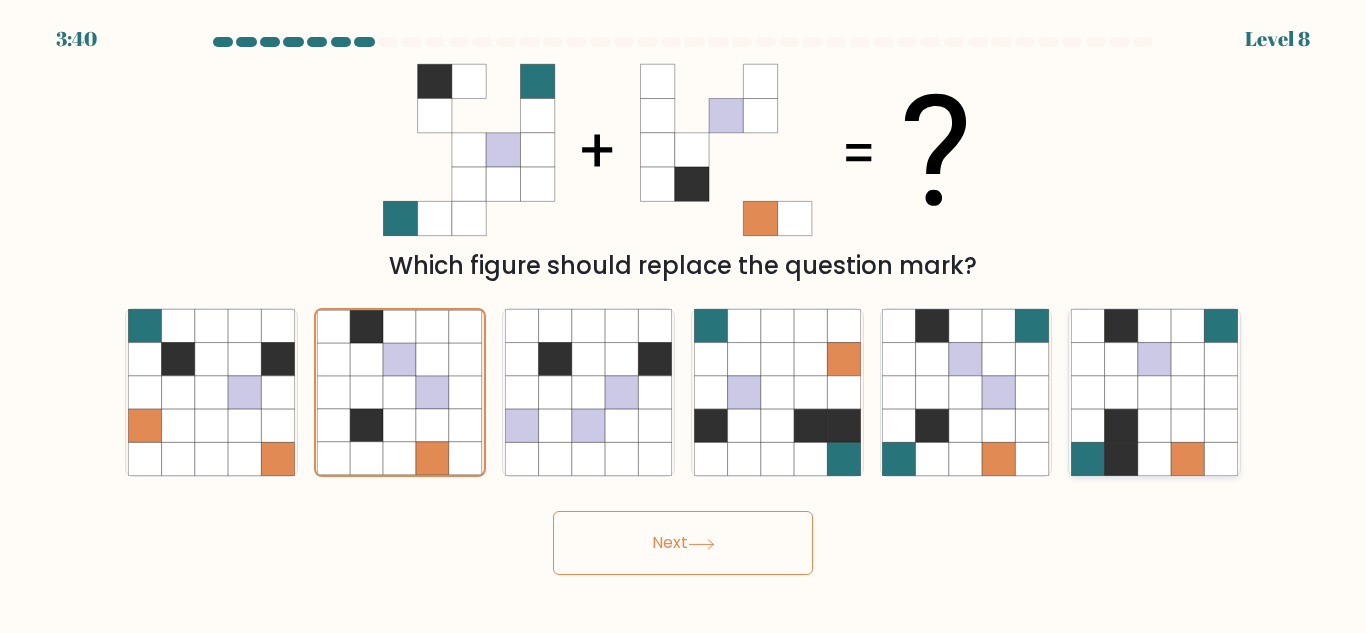 click at bounding box center (1087, 392) 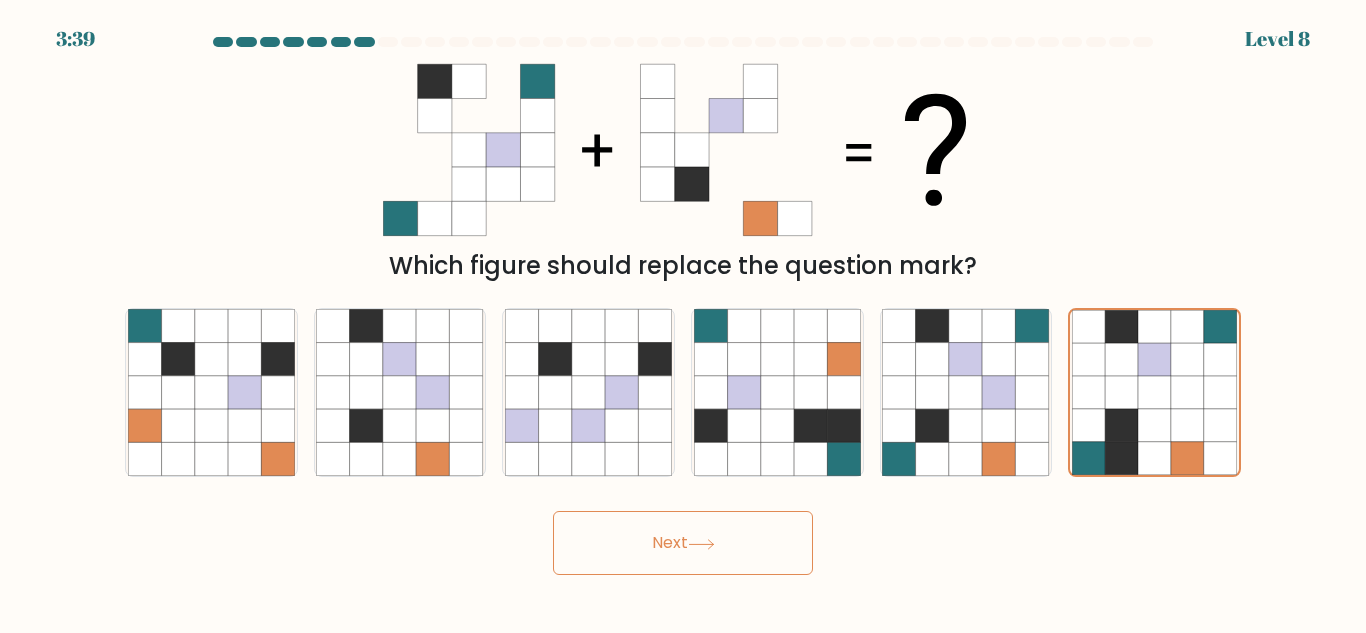 click on "Next" at bounding box center [683, 543] 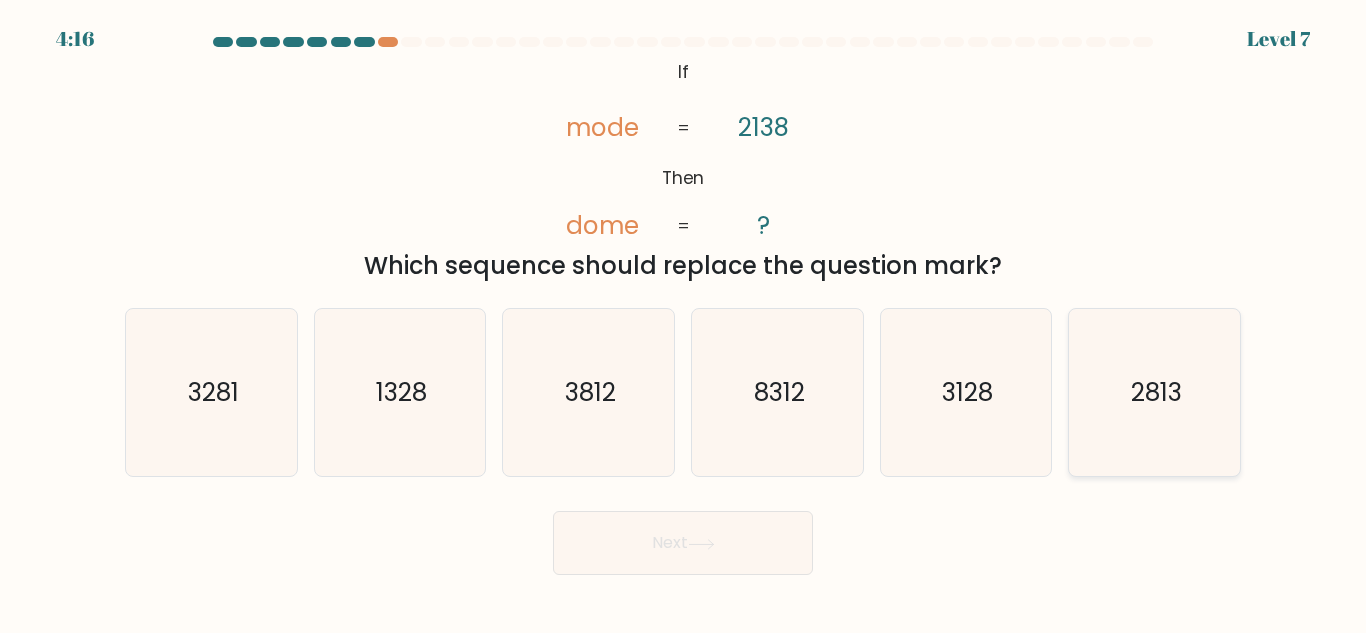 click on "2813" at bounding box center [1154, 392] 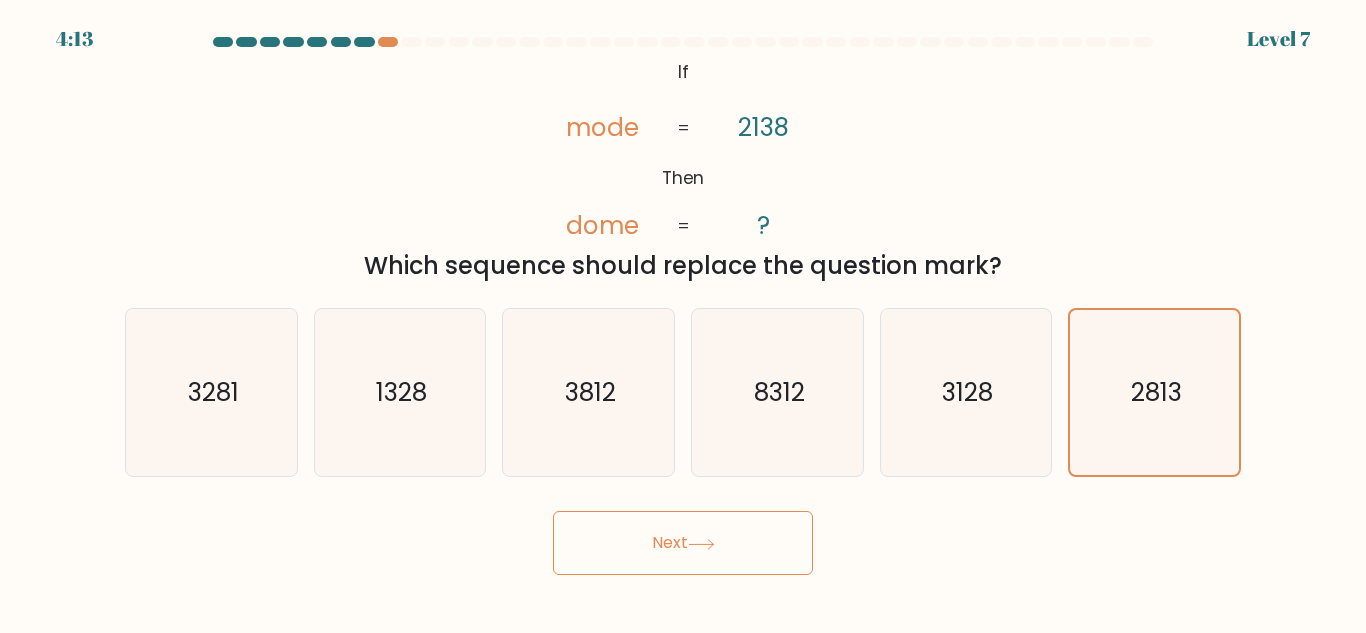 click on "Next" at bounding box center [683, 543] 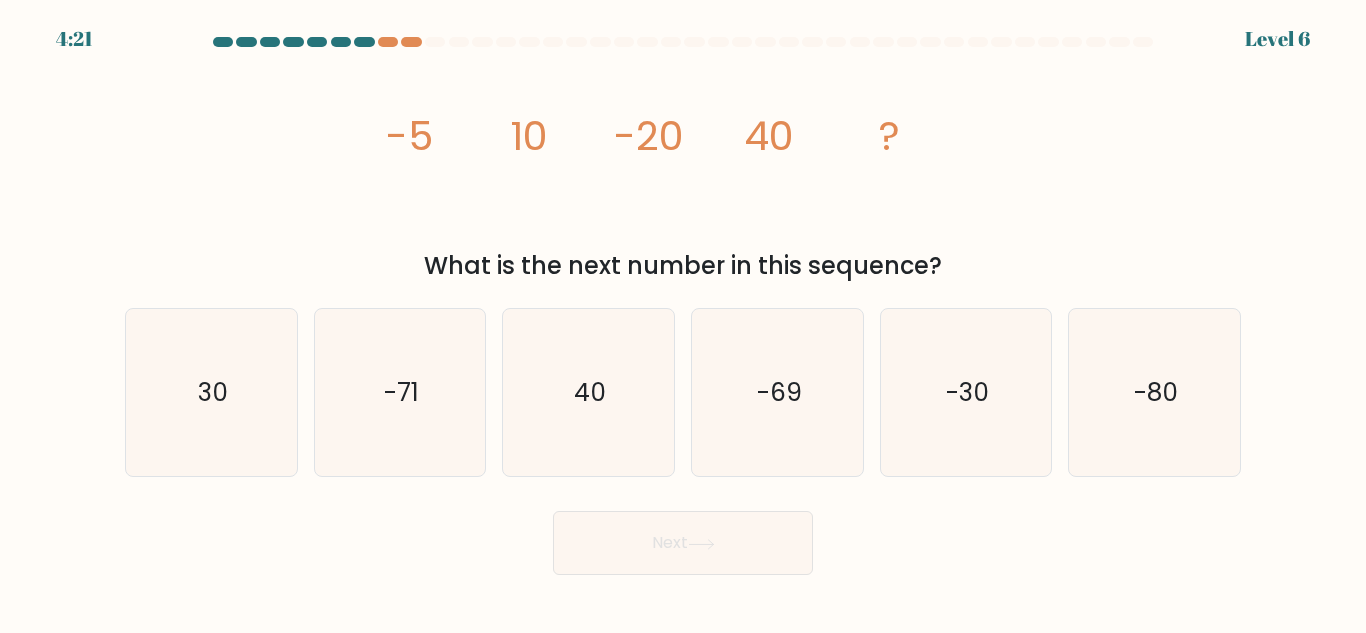 click at bounding box center (683, 306) 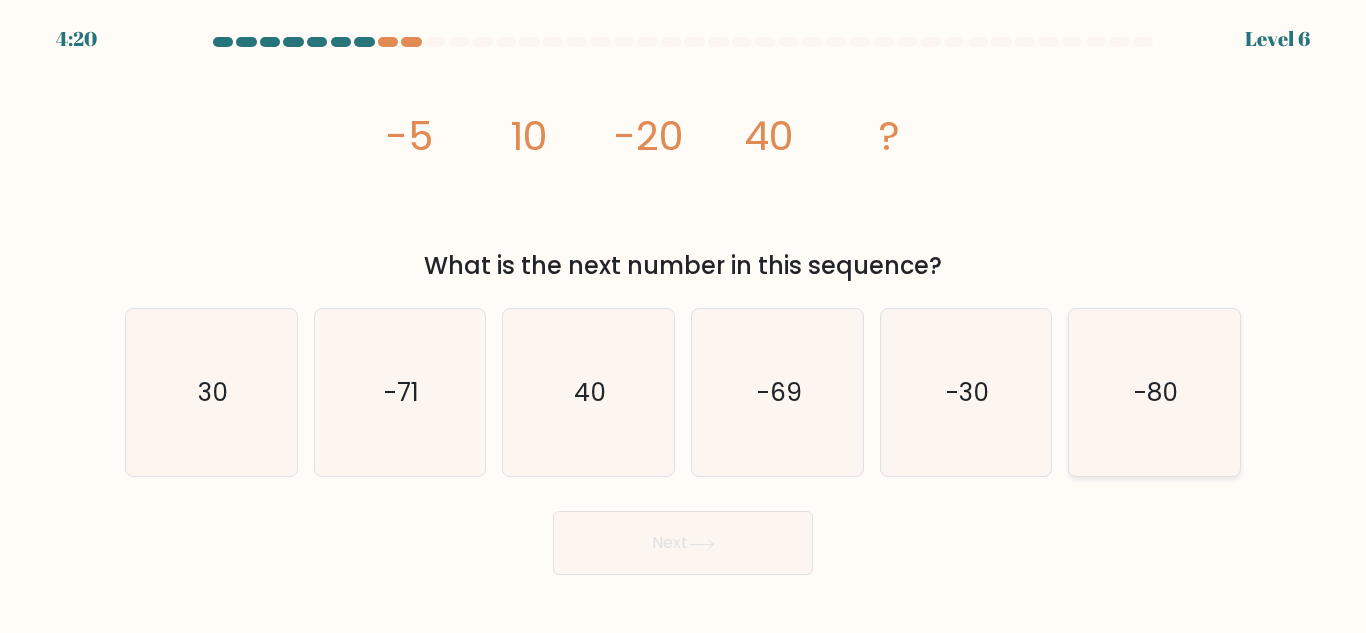 click on "-80" at bounding box center [1154, 392] 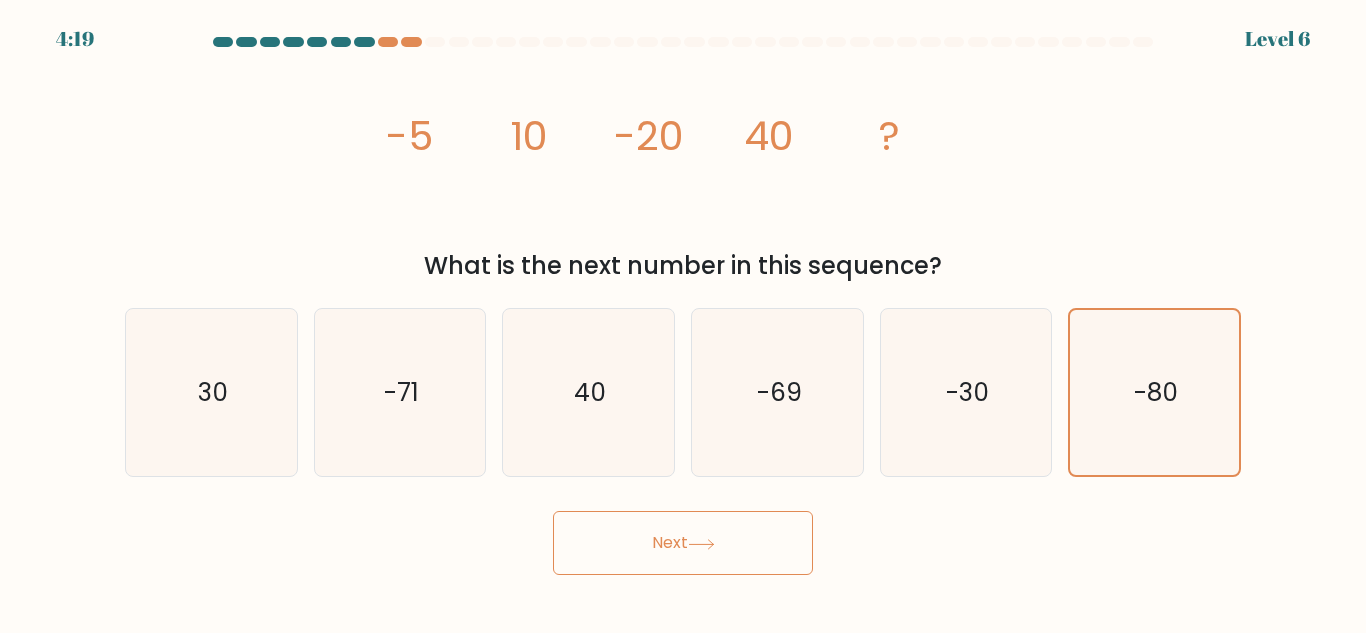 click on "Next" at bounding box center (683, 543) 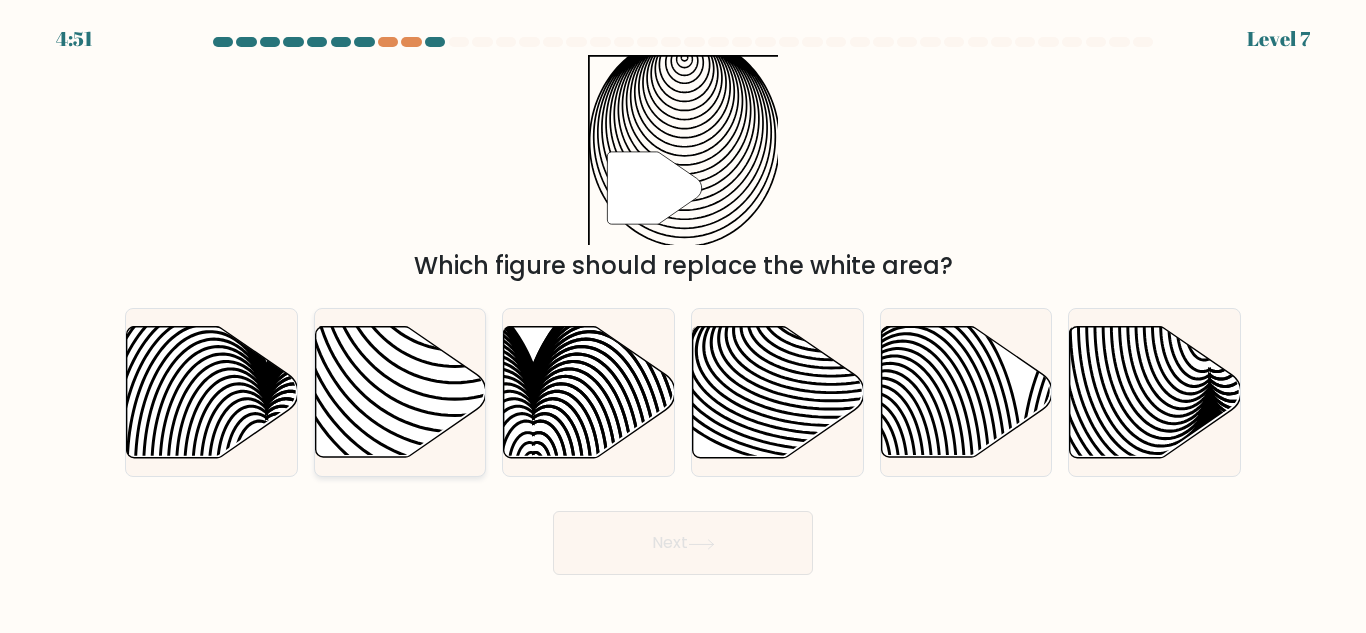 click at bounding box center [455, 326] 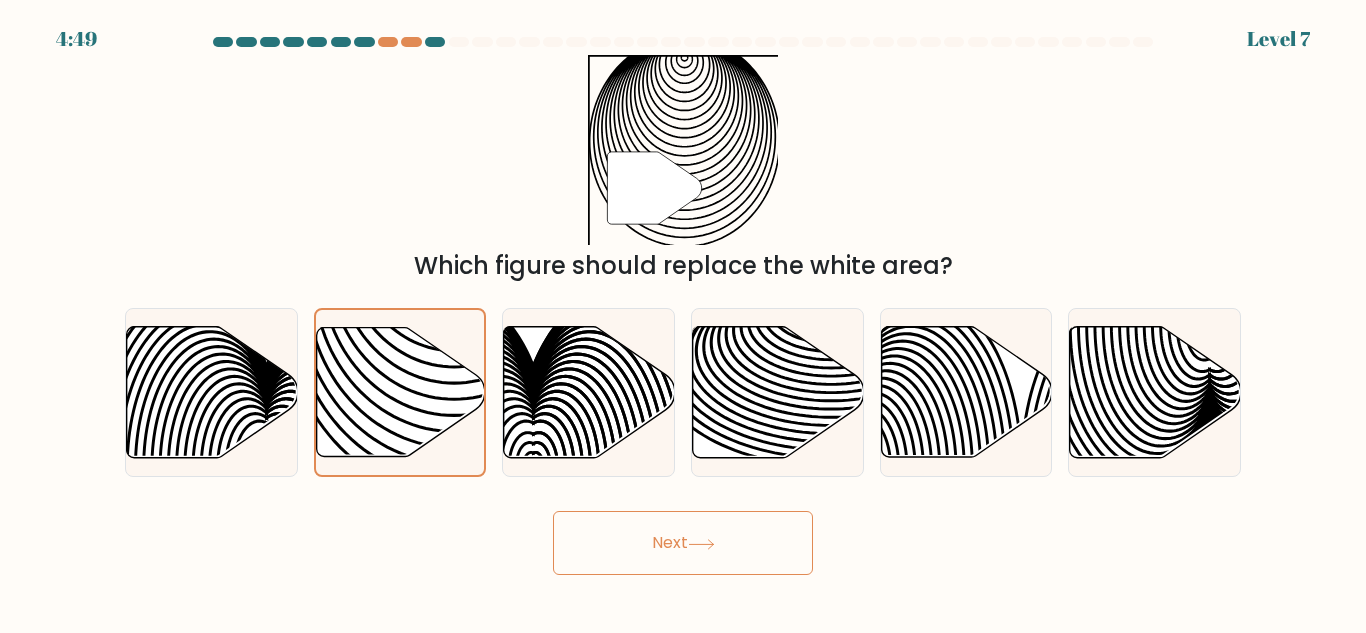 drag, startPoint x: 762, startPoint y: 546, endPoint x: 770, endPoint y: 562, distance: 17.888544 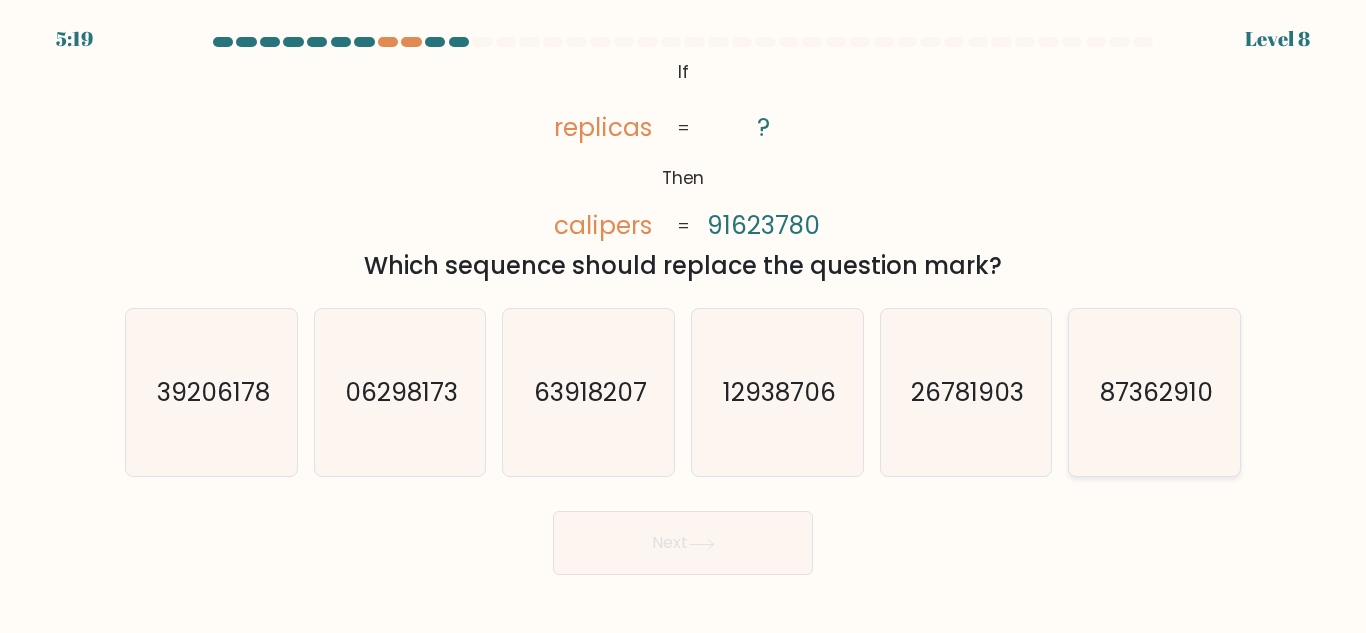 click on "87362910" at bounding box center [1154, 392] 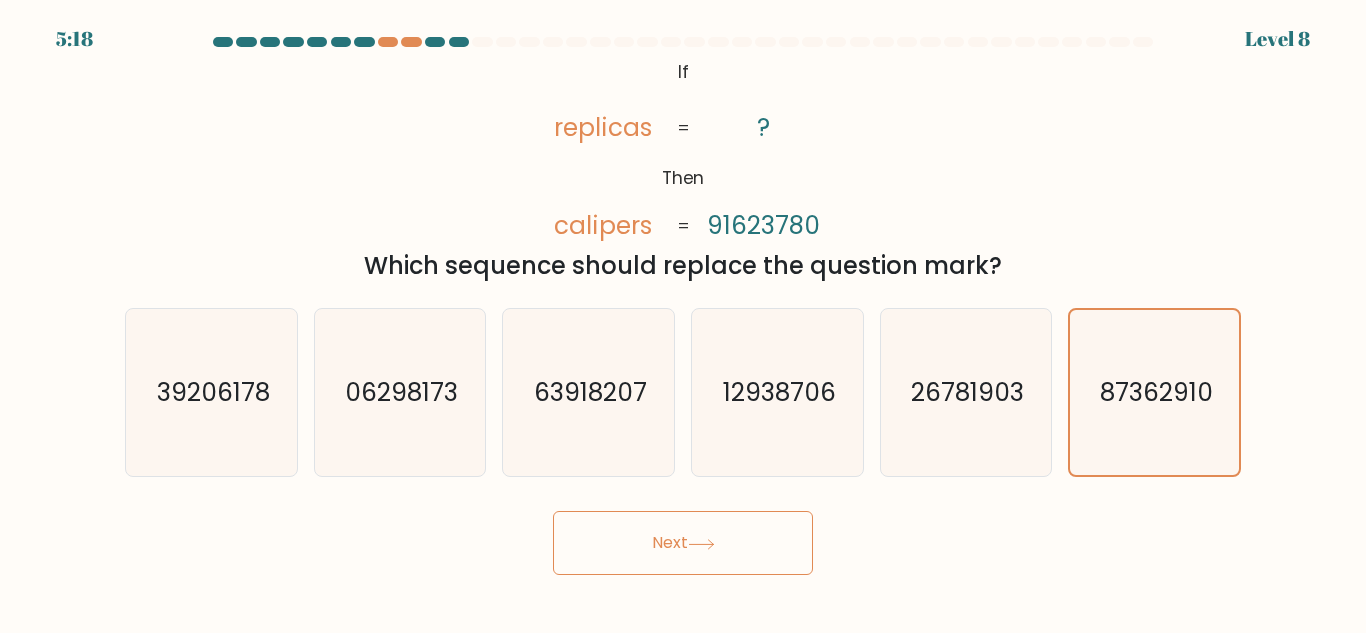 click on "Next" at bounding box center [683, 543] 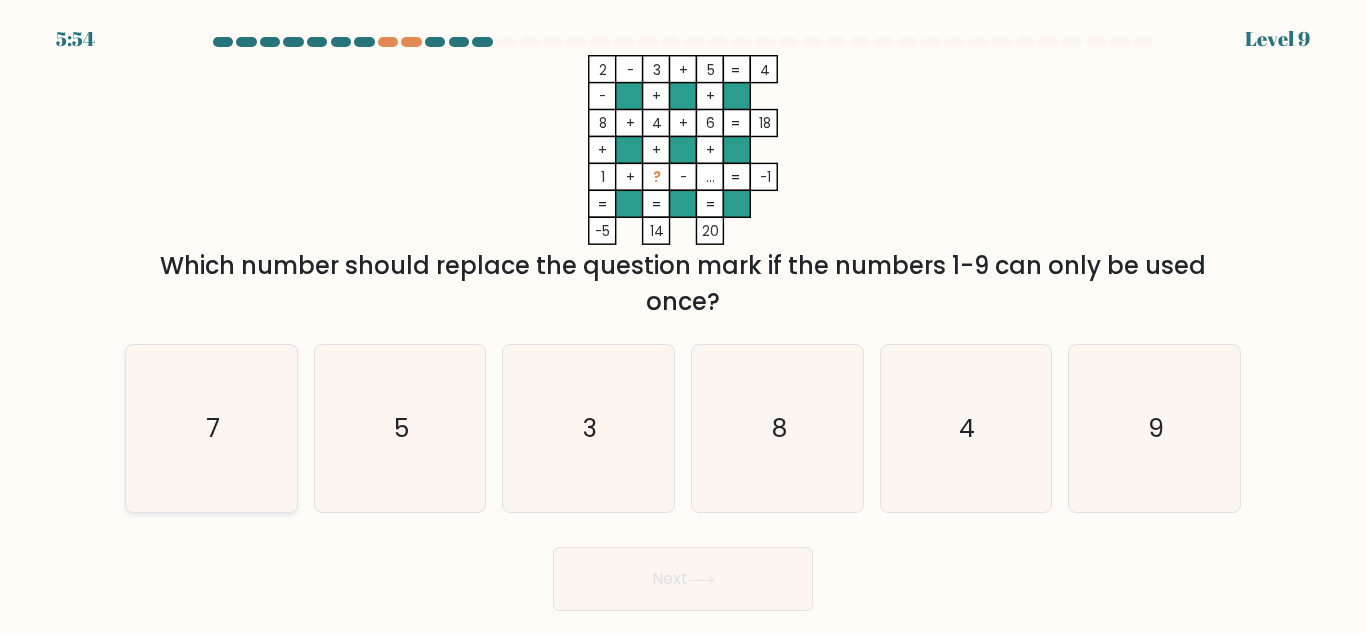 click on "7" at bounding box center (211, 428) 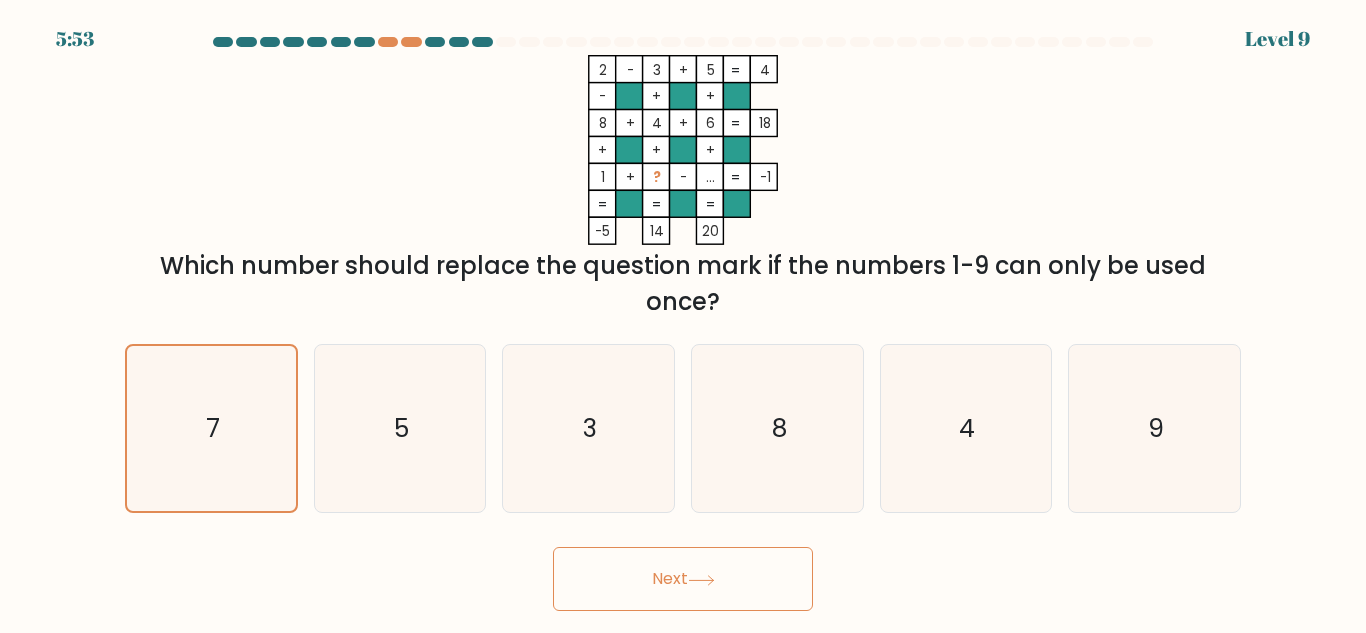 click at bounding box center [701, 580] 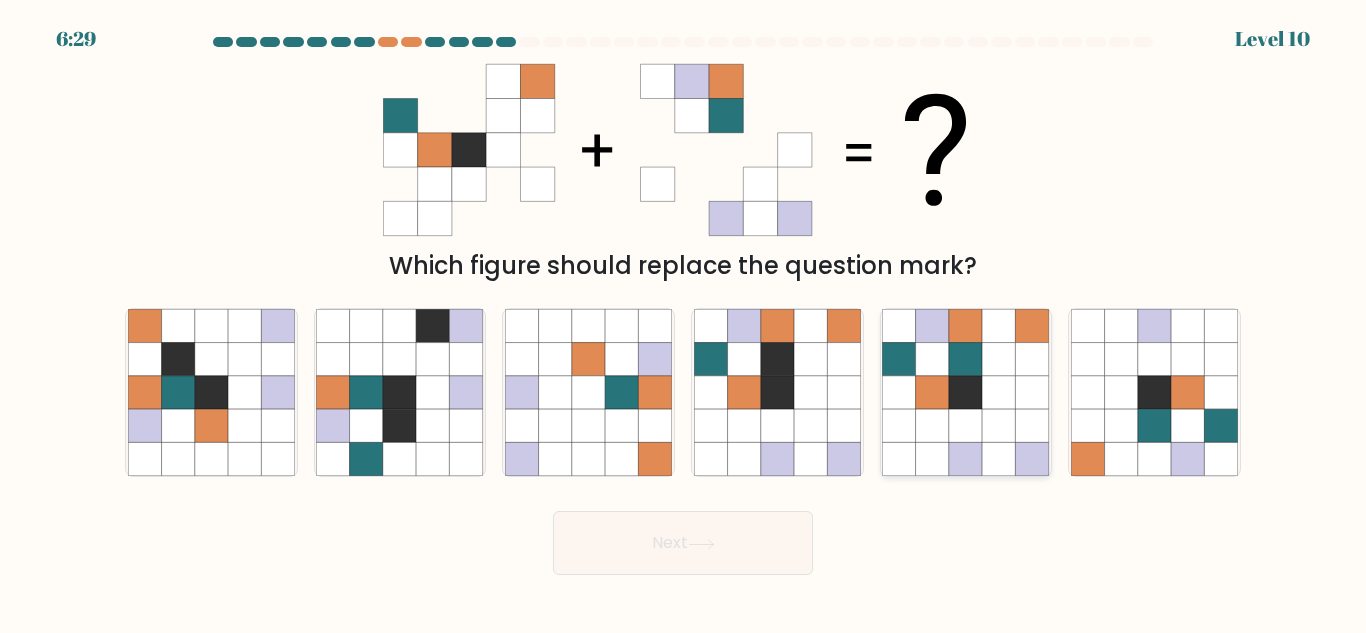 click at bounding box center [965, 392] 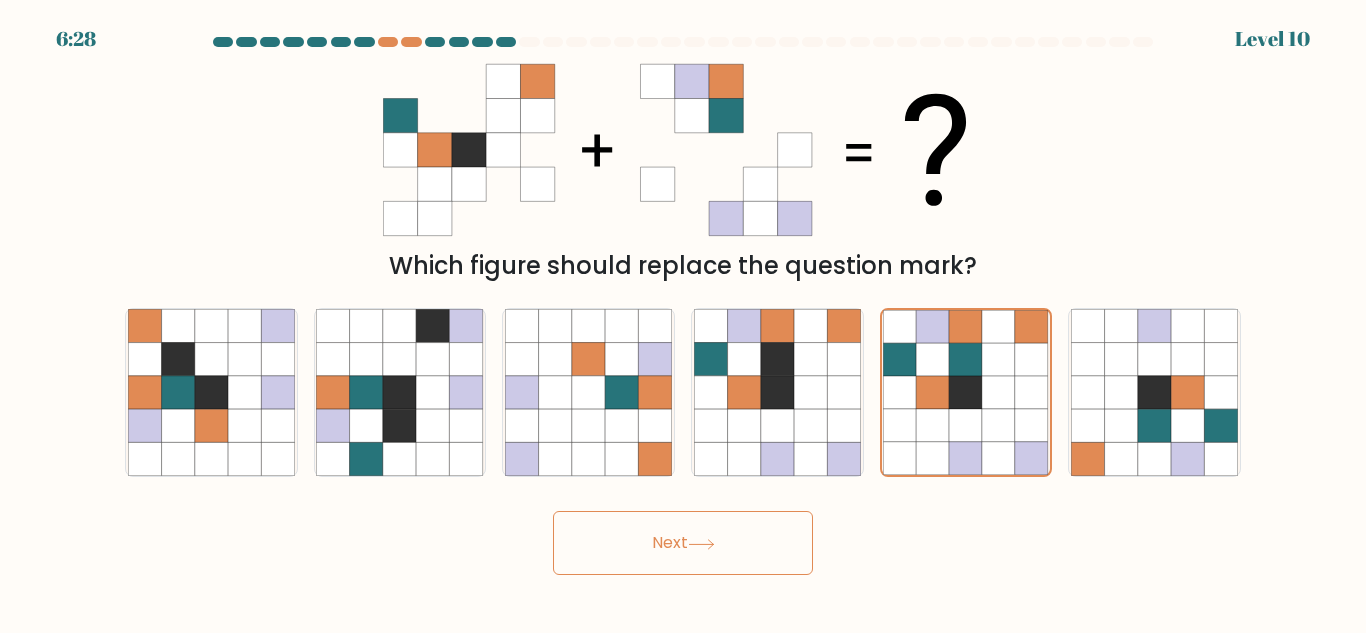 click on "Next" at bounding box center [683, 543] 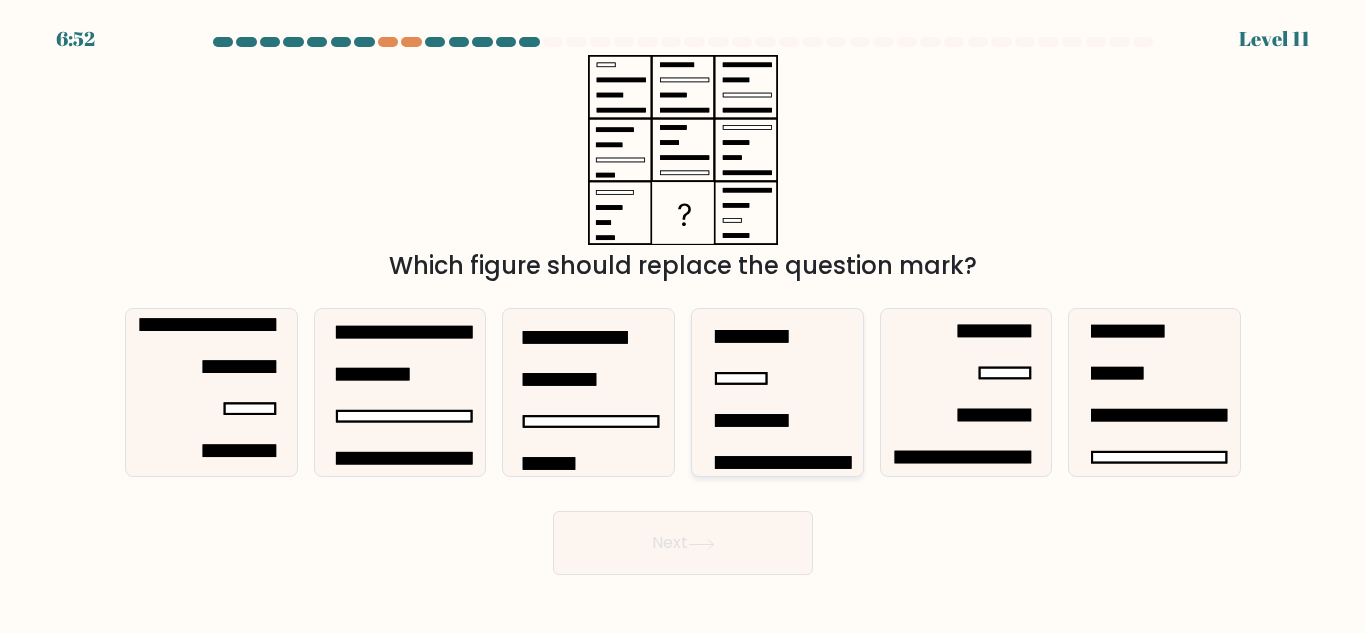 click at bounding box center (777, 392) 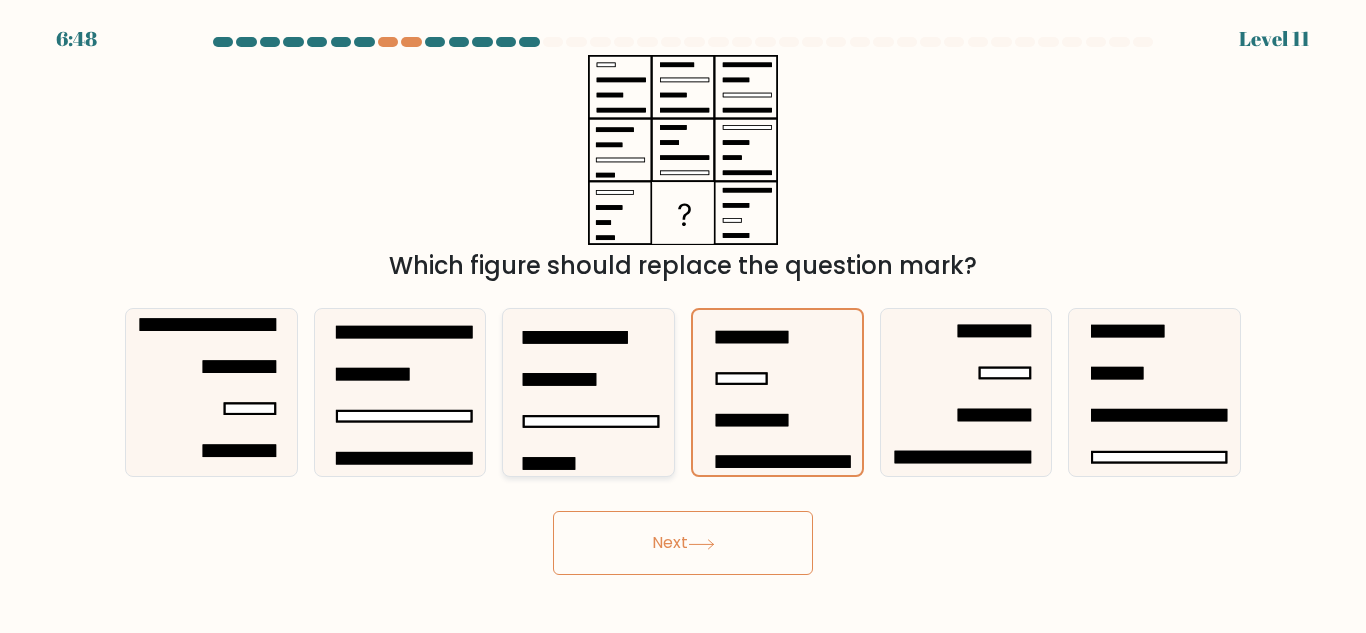 drag, startPoint x: 643, startPoint y: 392, endPoint x: 634, endPoint y: 431, distance: 40.024994 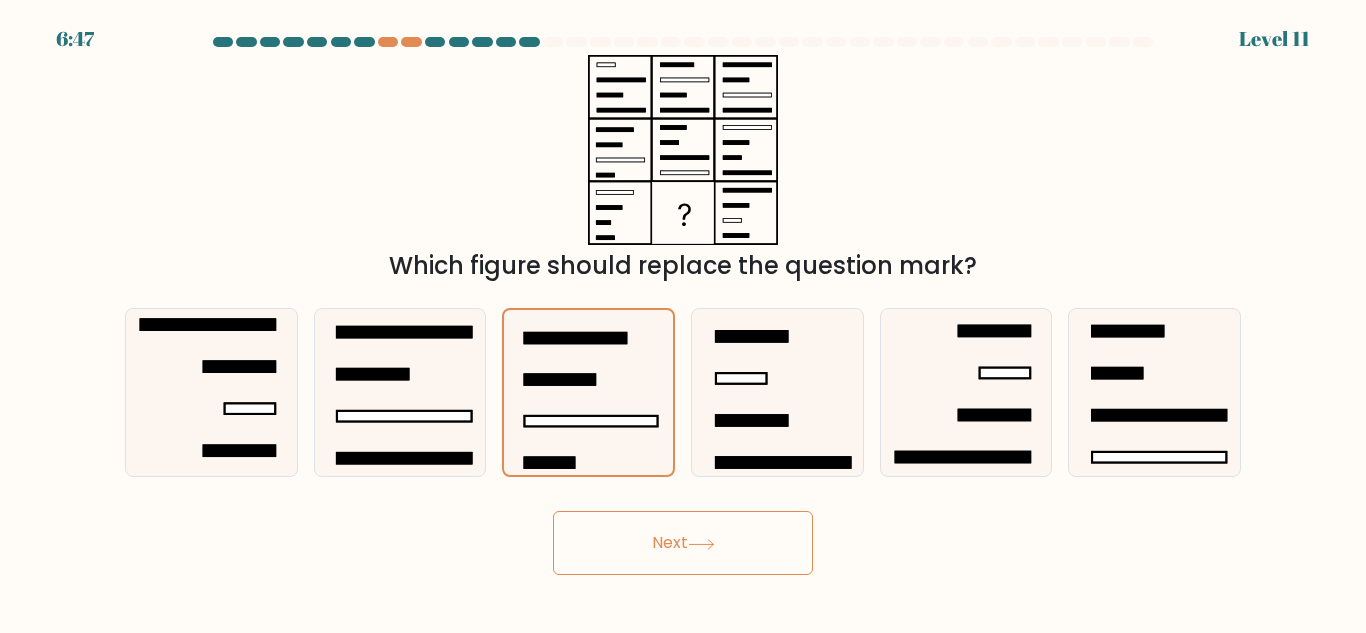 click on "Next" at bounding box center [683, 543] 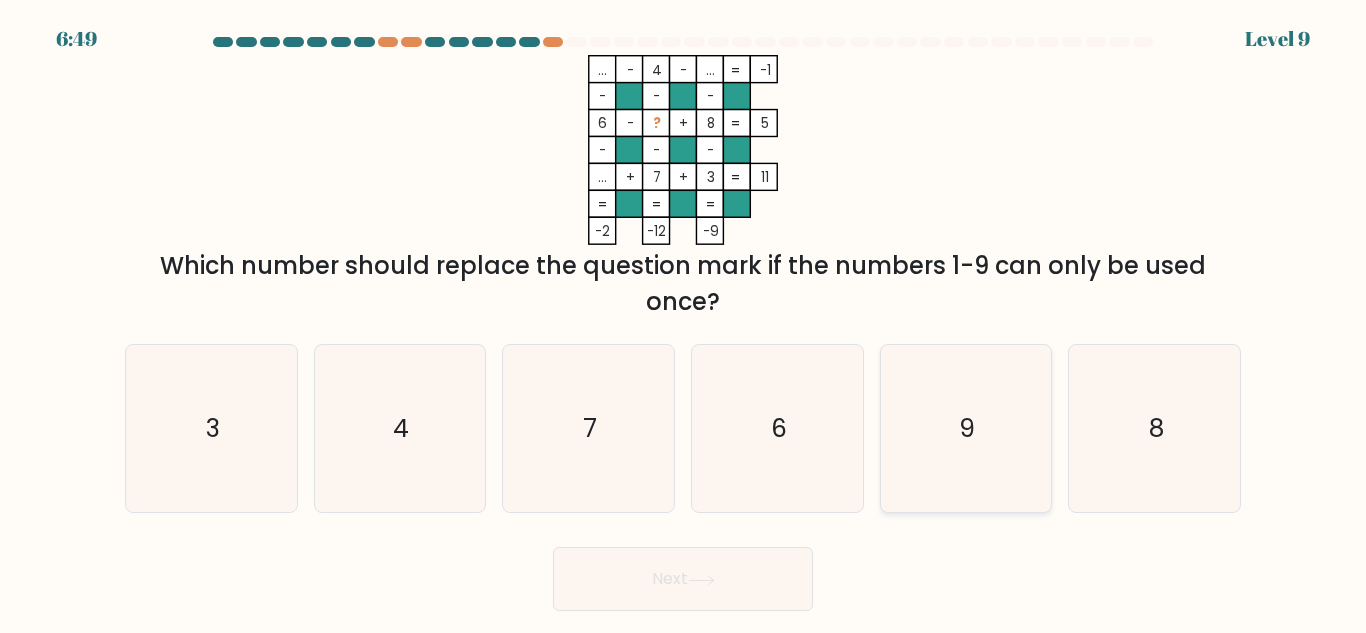 click on "9" at bounding box center (965, 428) 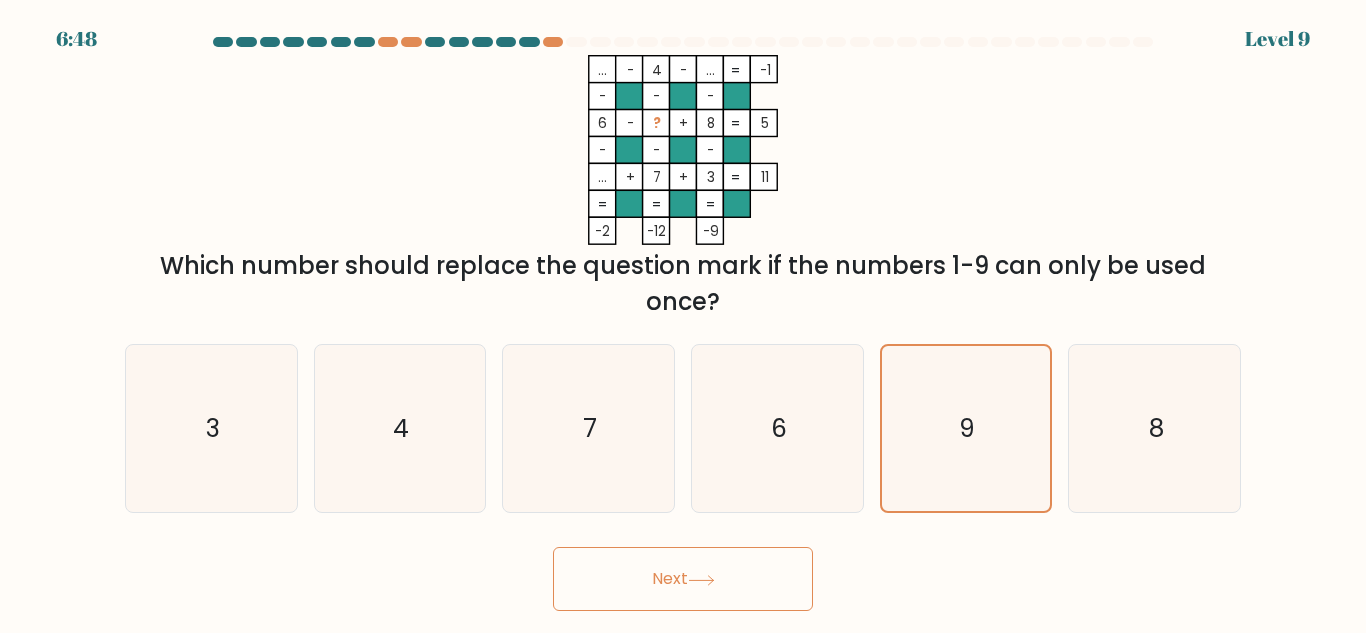 click on "Next" at bounding box center [683, 579] 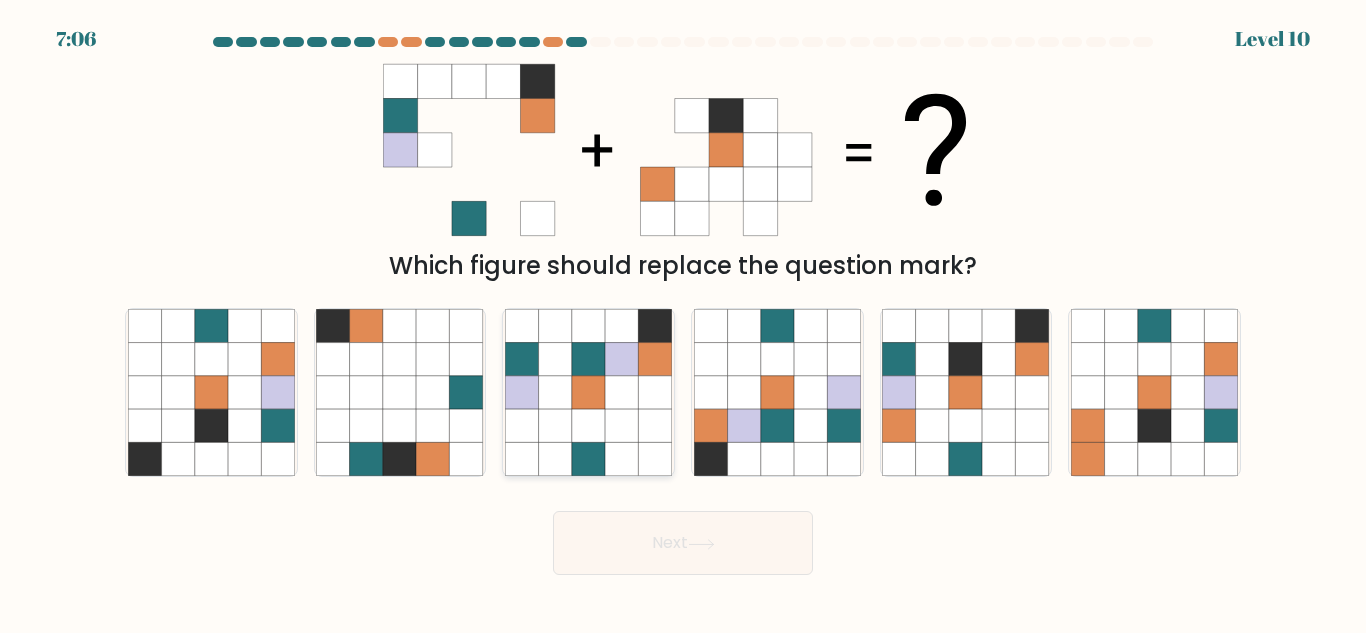 click at bounding box center (555, 392) 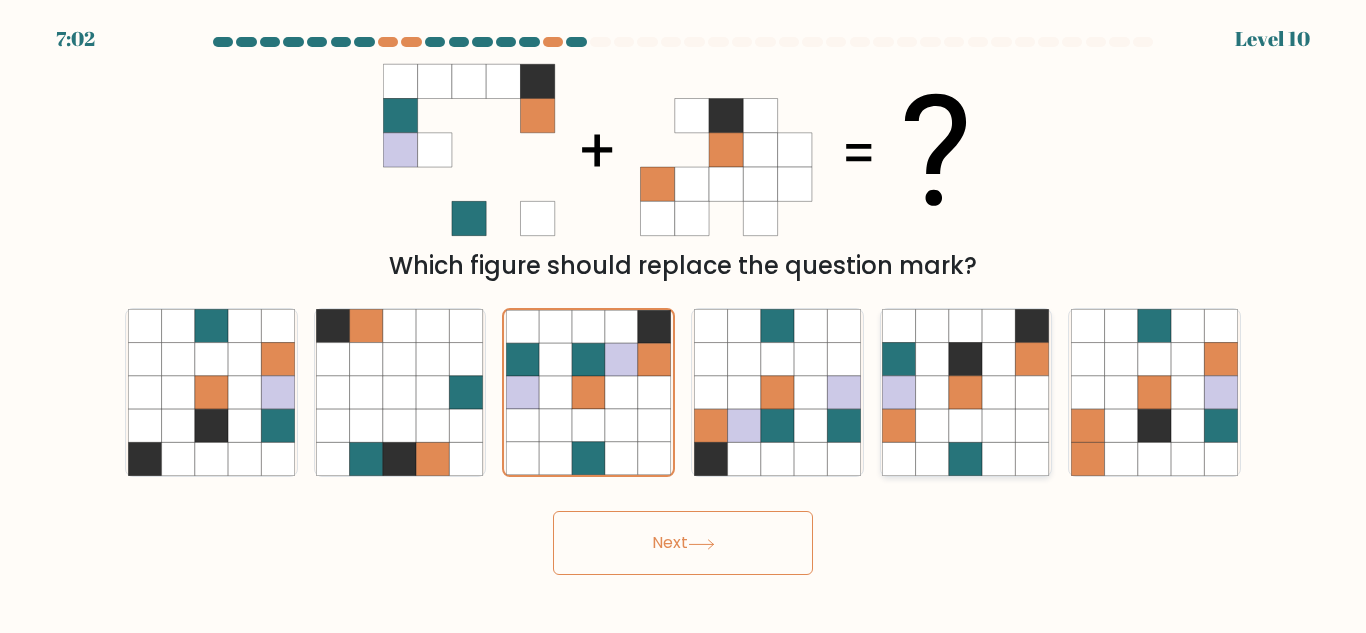 drag, startPoint x: 989, startPoint y: 399, endPoint x: 972, endPoint y: 406, distance: 18.384777 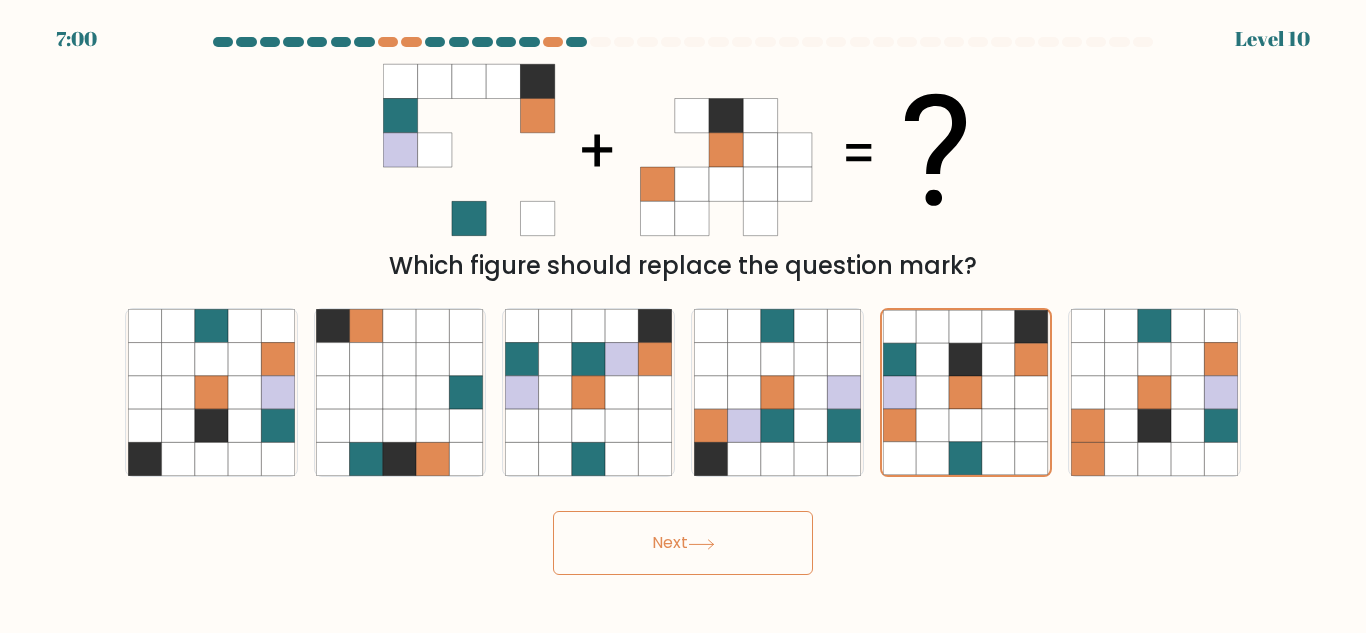 click on "Next" at bounding box center (683, 543) 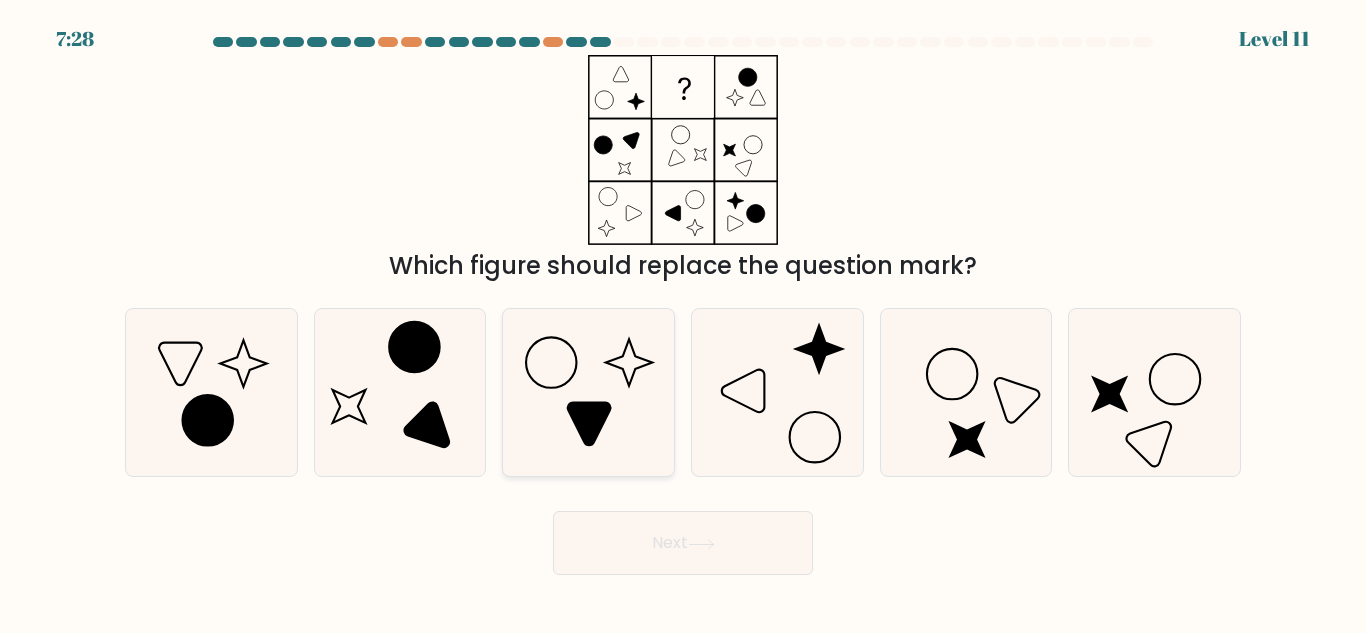 click at bounding box center (588, 392) 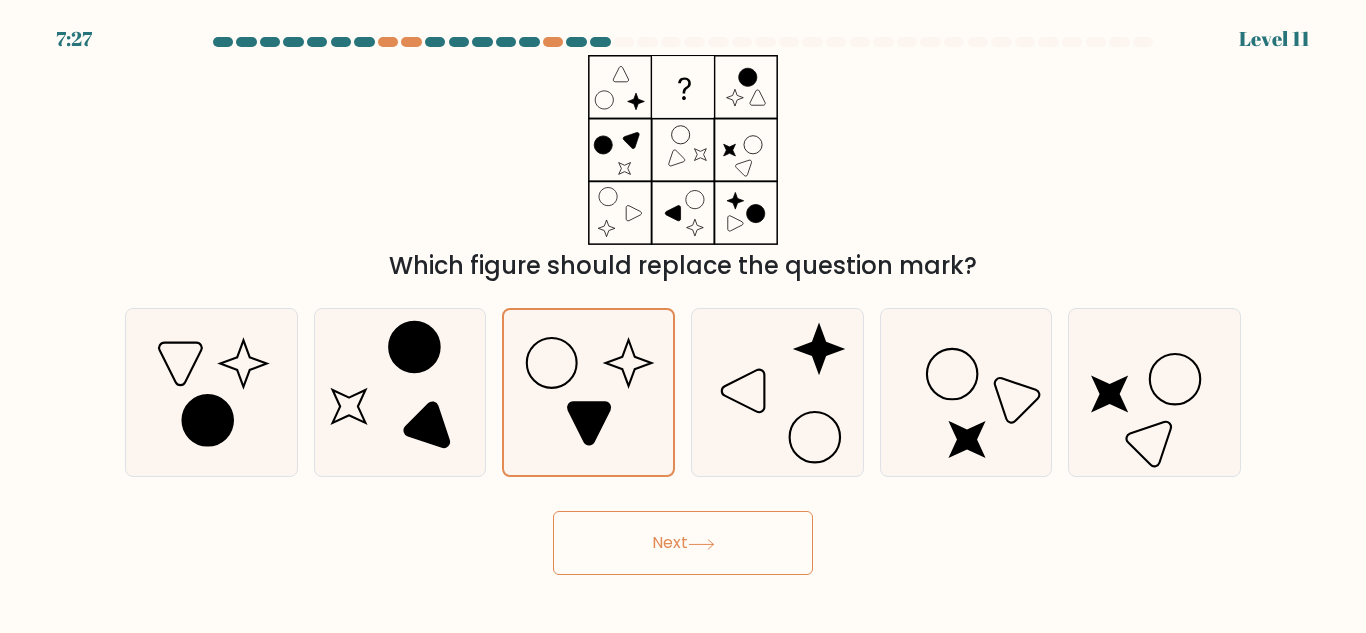 click on "Next" at bounding box center [683, 543] 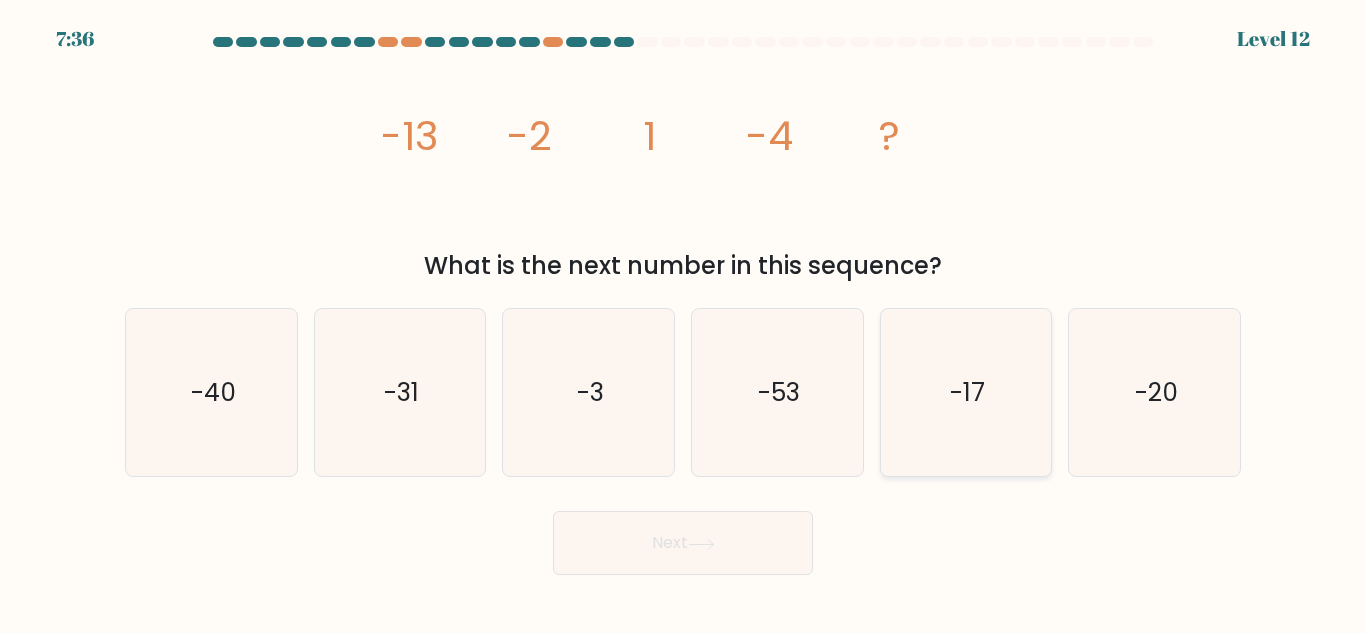 click on "-17" at bounding box center [967, 392] 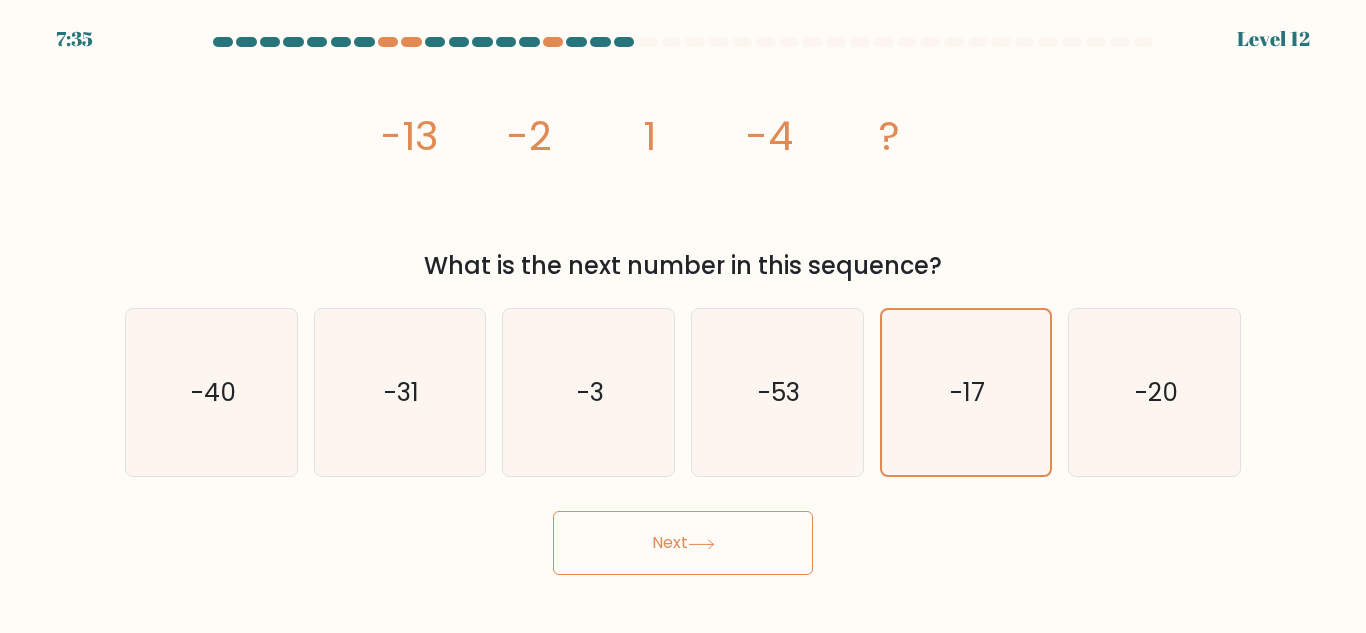 click on "Next" at bounding box center (683, 543) 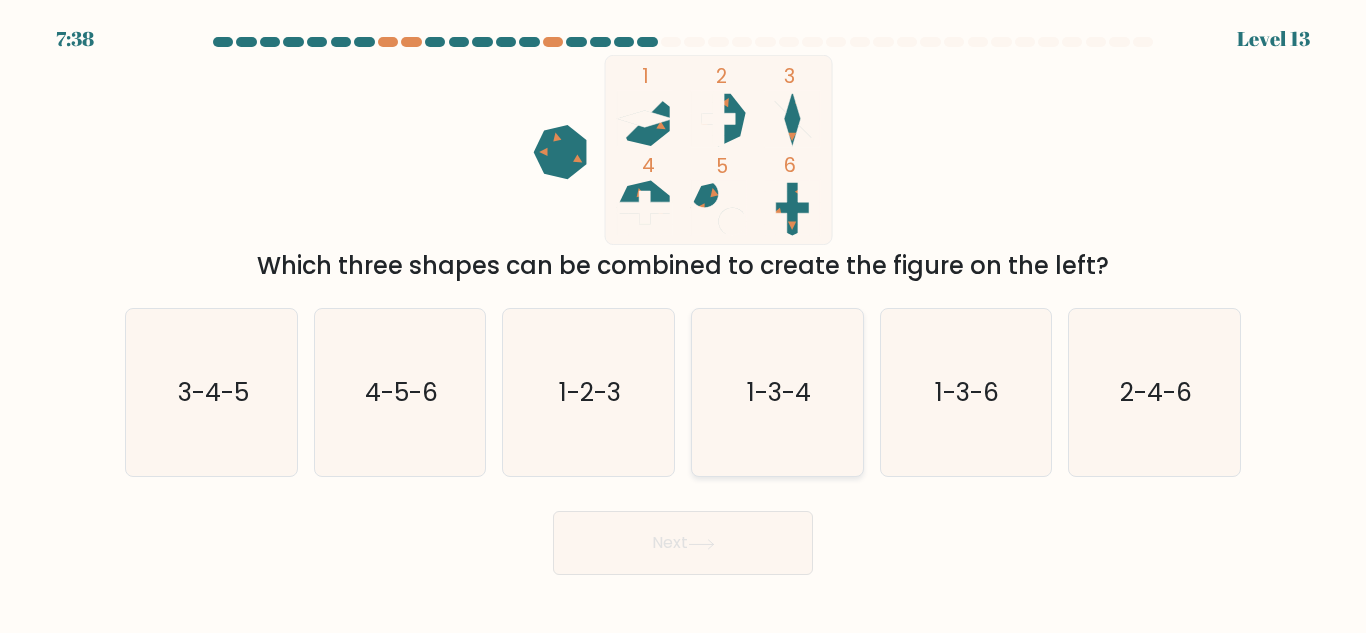 click on "1-3-4" at bounding box center (777, 392) 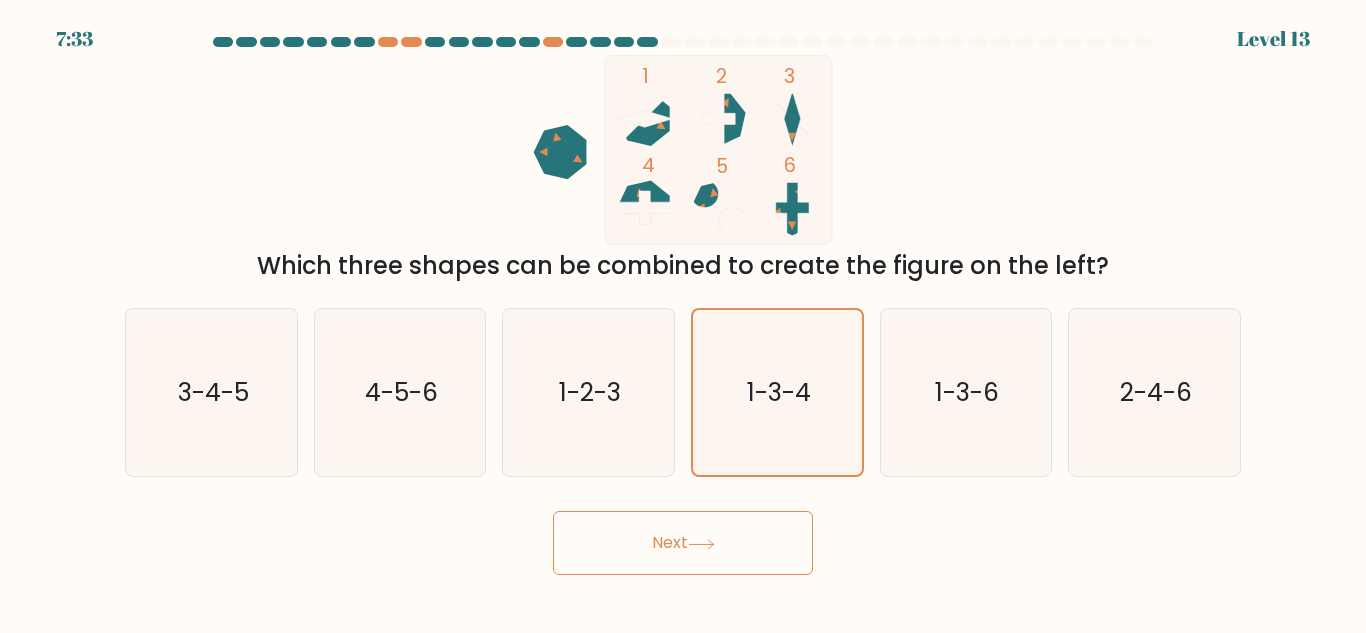 click at bounding box center [701, 544] 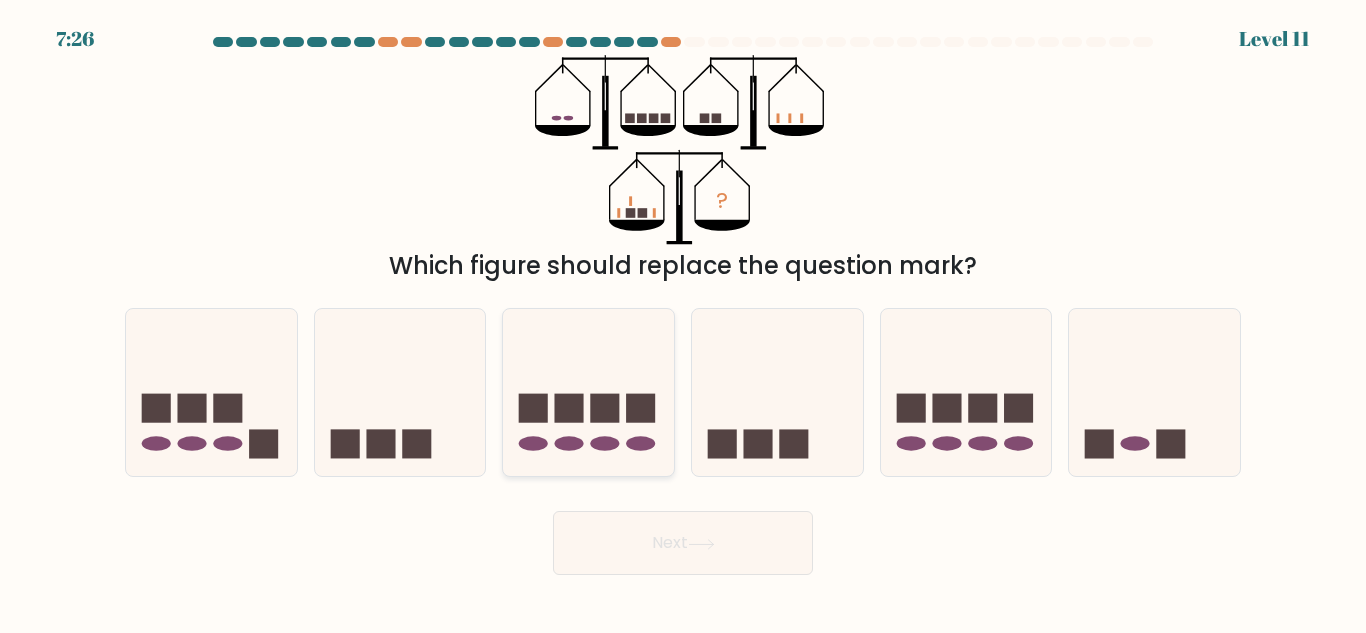 drag, startPoint x: 597, startPoint y: 428, endPoint x: 597, endPoint y: 447, distance: 19 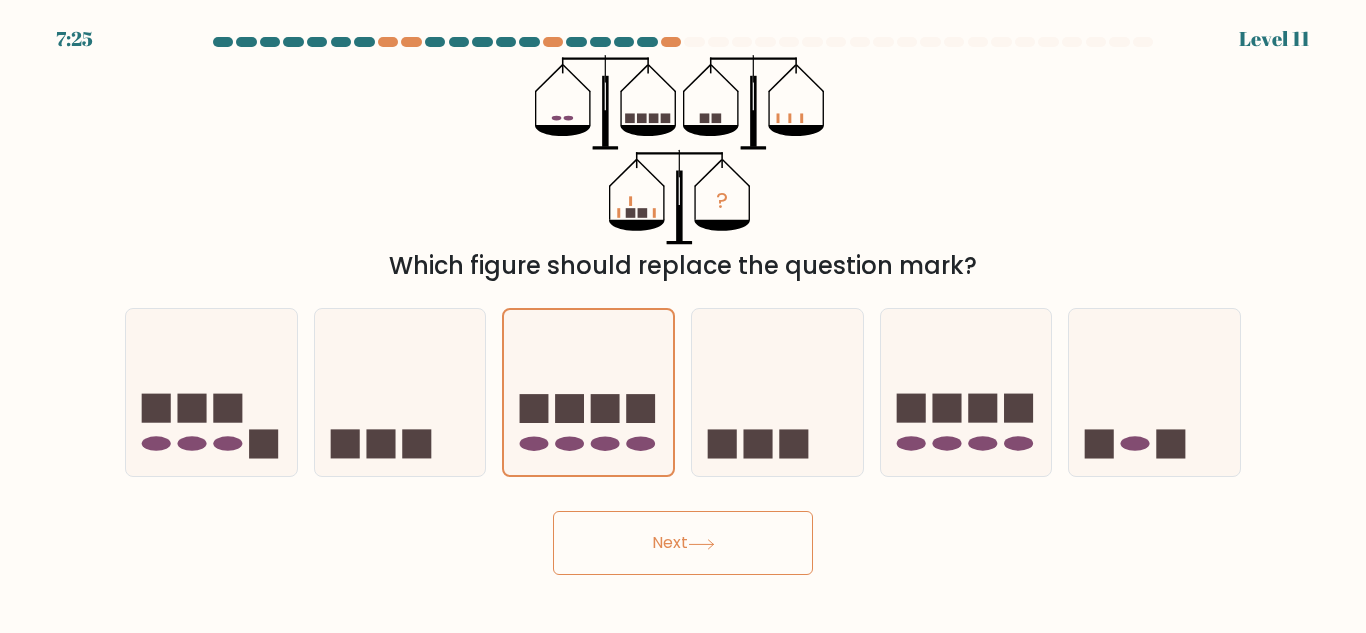 click on "Next" at bounding box center [683, 543] 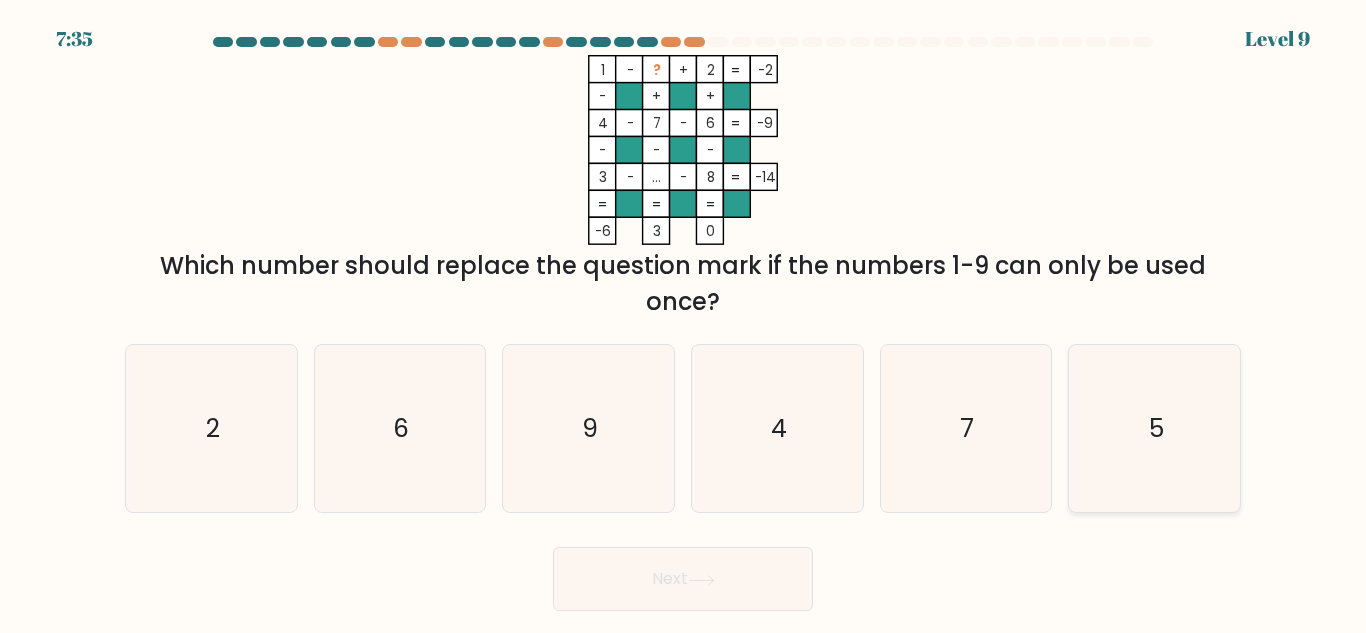 click on "5" at bounding box center (1154, 428) 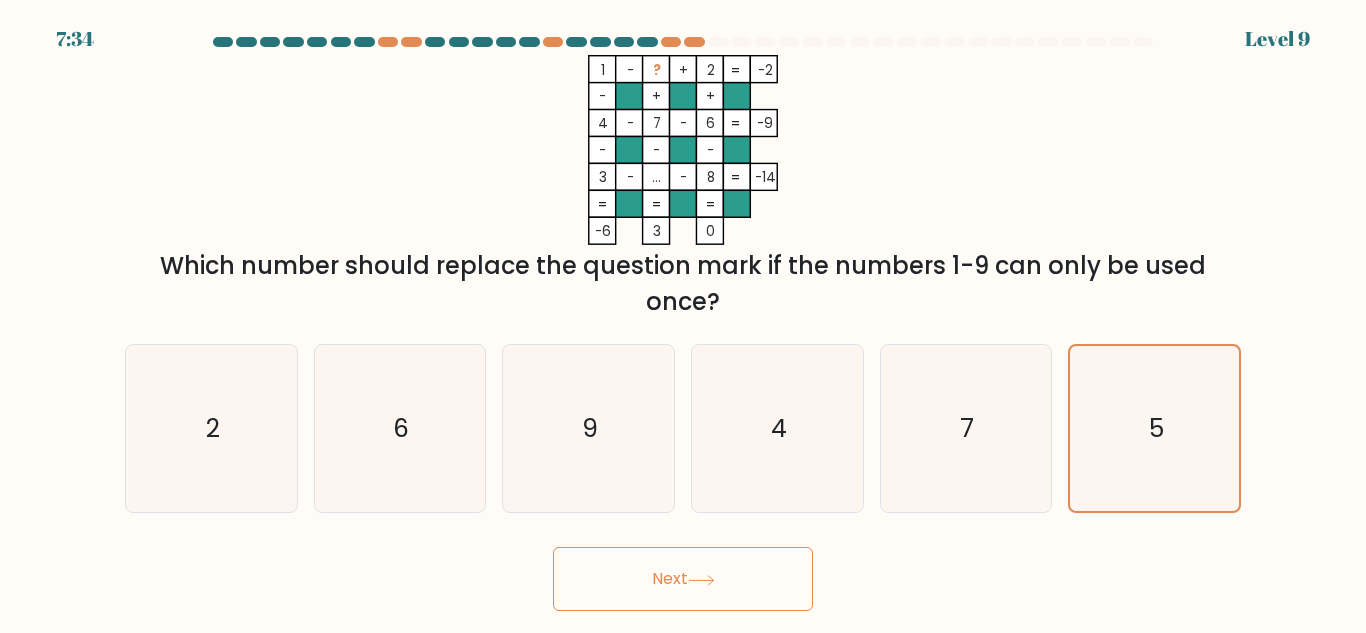 click on "Next" at bounding box center (683, 579) 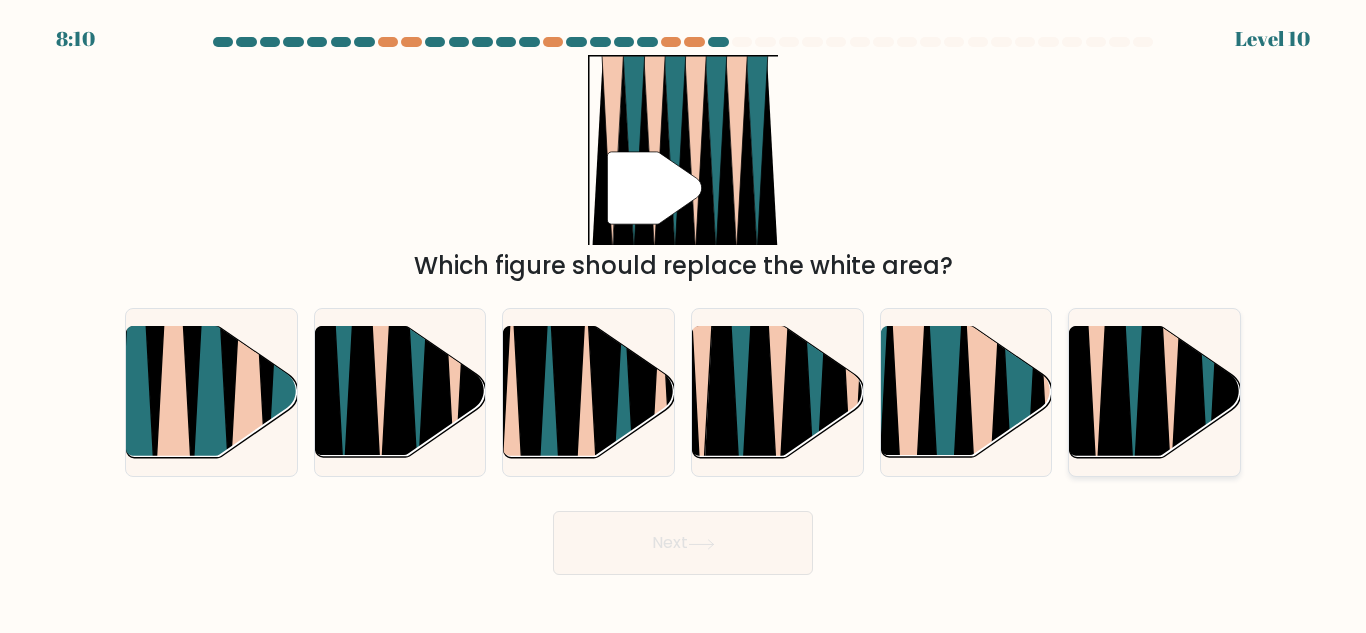 click at bounding box center (1152, 328) 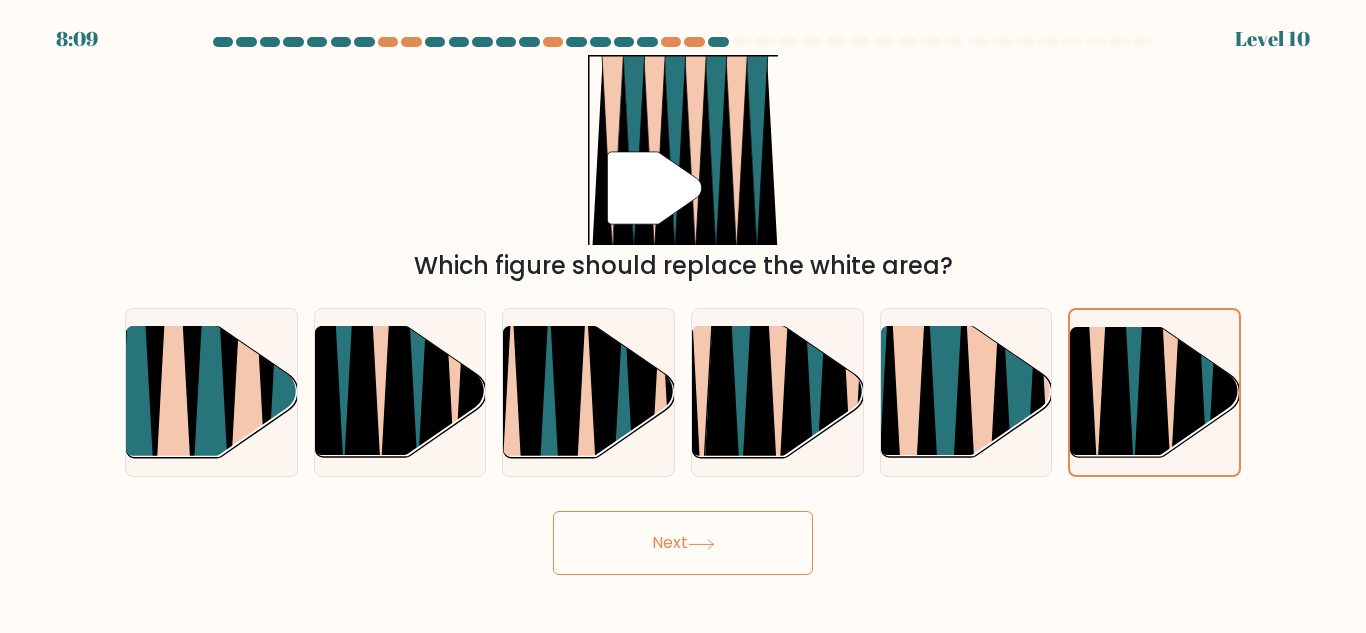 click on "Next" at bounding box center (683, 543) 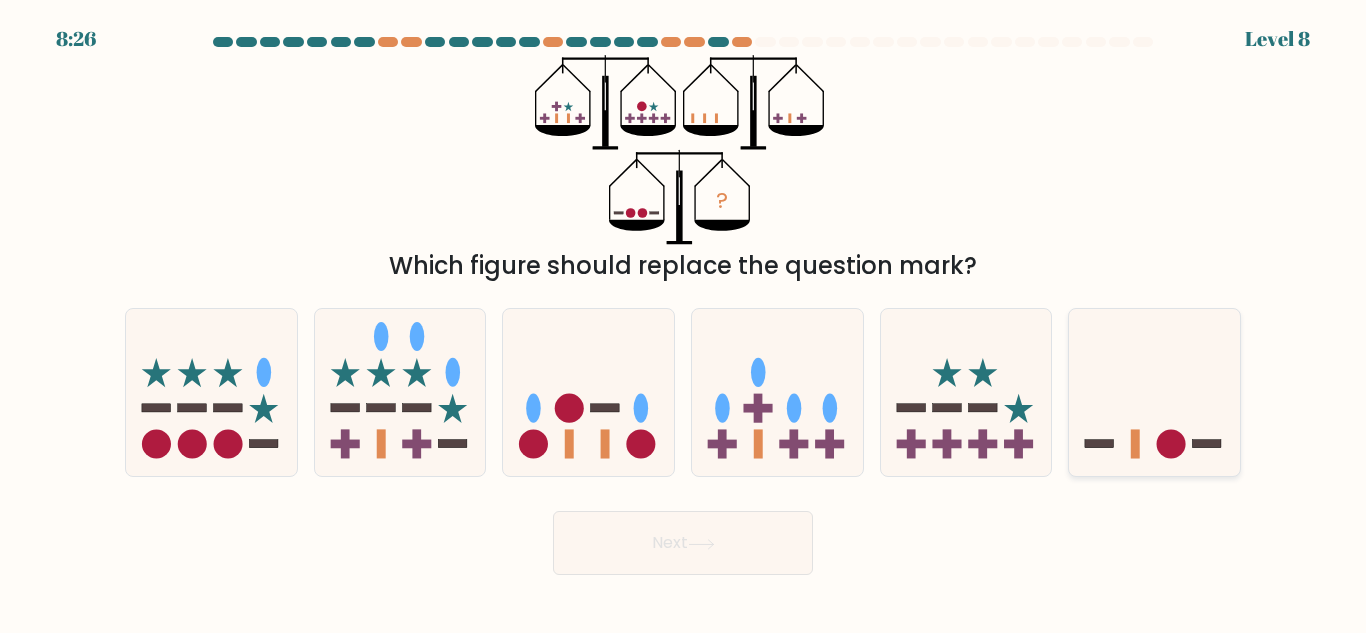 drag, startPoint x: 1192, startPoint y: 436, endPoint x: 1088, endPoint y: 486, distance: 115.39497 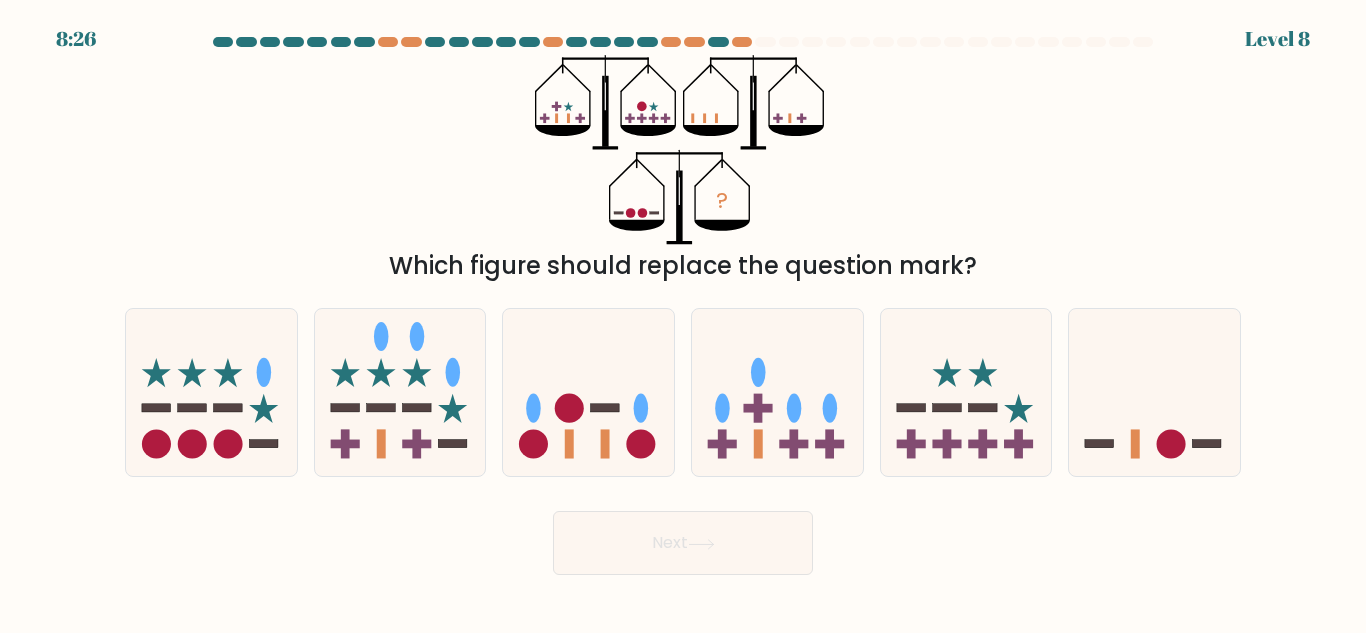 click at bounding box center (1154, 392) 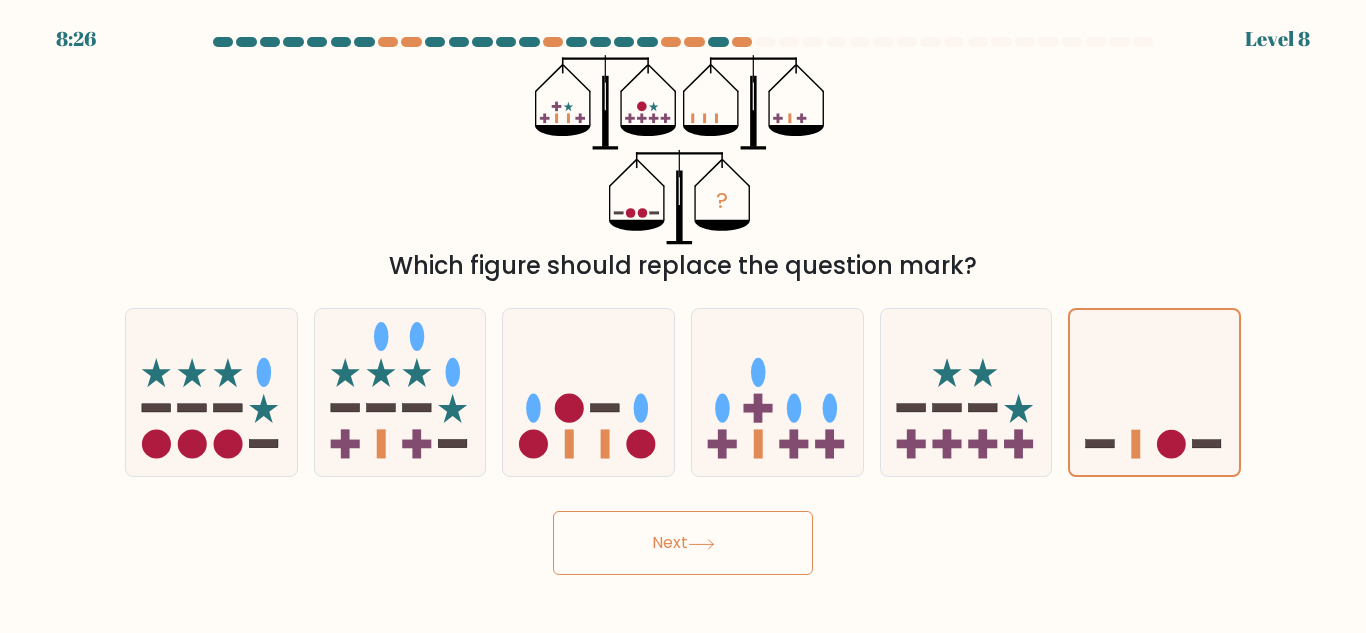 click on "Next" at bounding box center [683, 543] 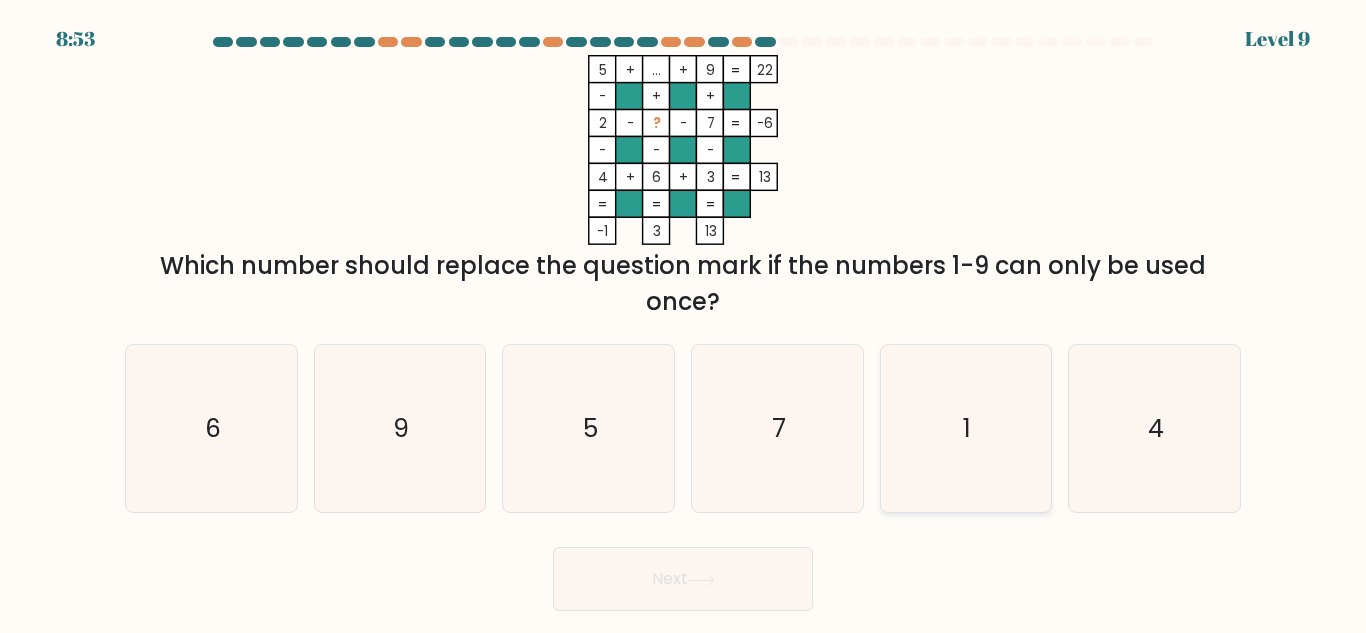 click on "1" at bounding box center [965, 428] 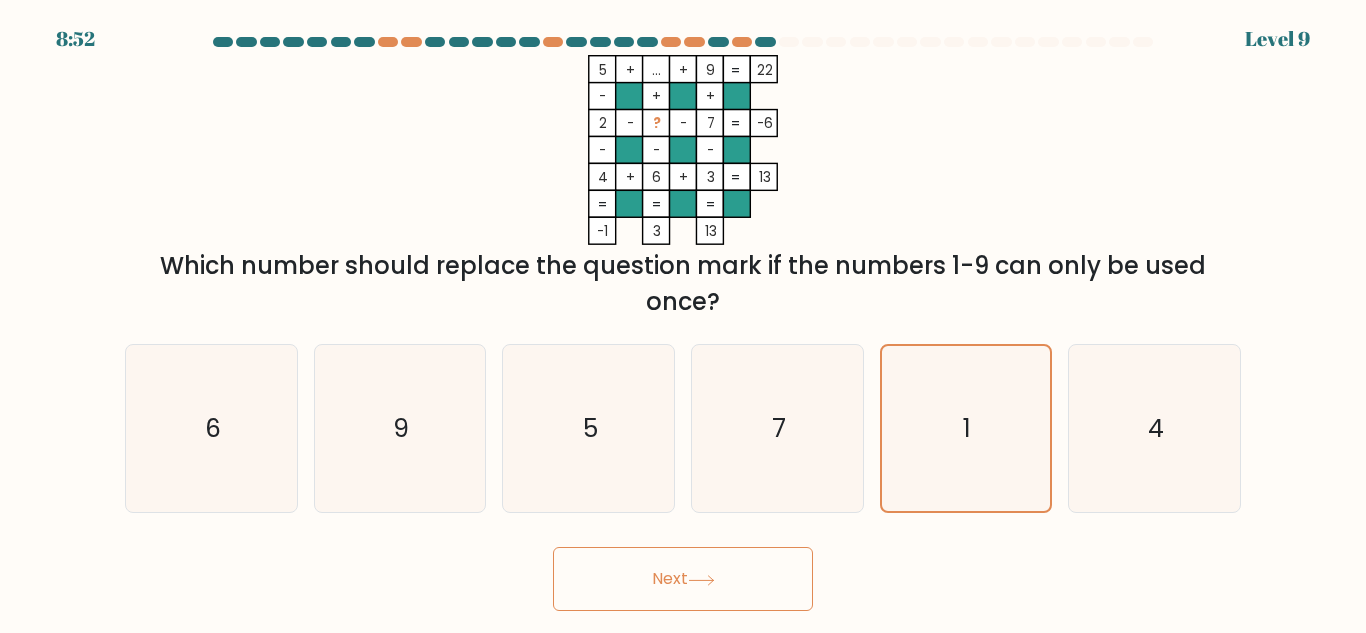 click at bounding box center [701, 580] 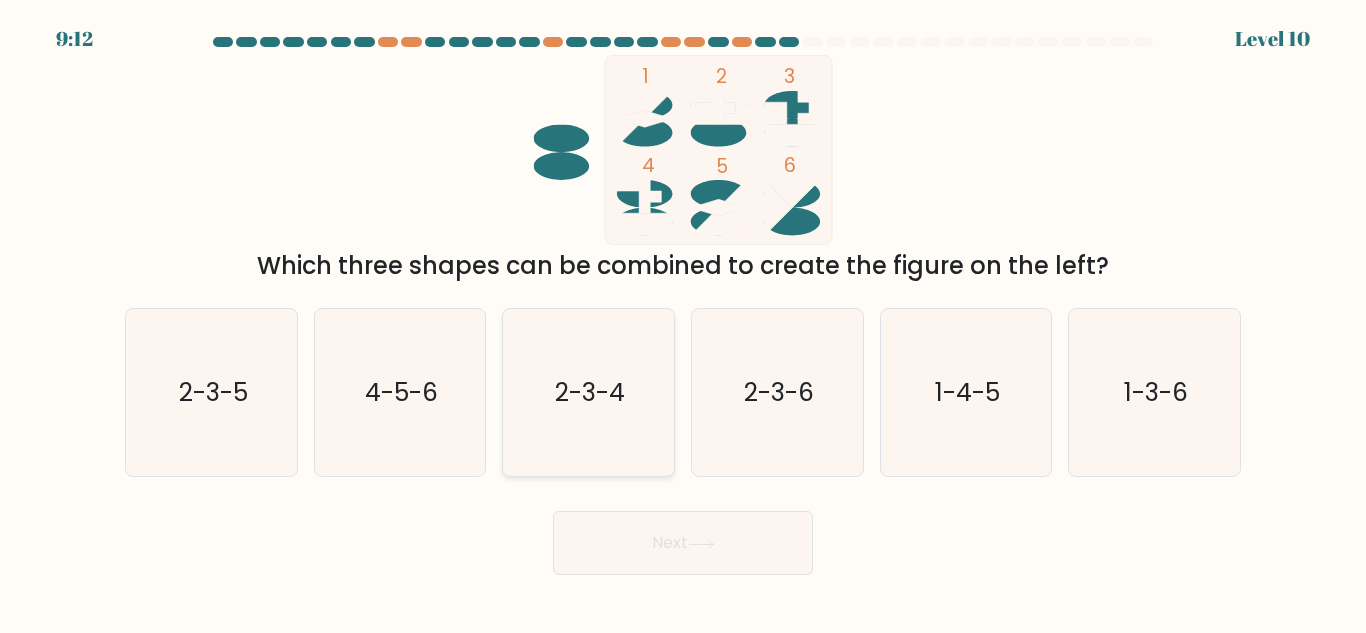click on "2-3-4" at bounding box center (588, 392) 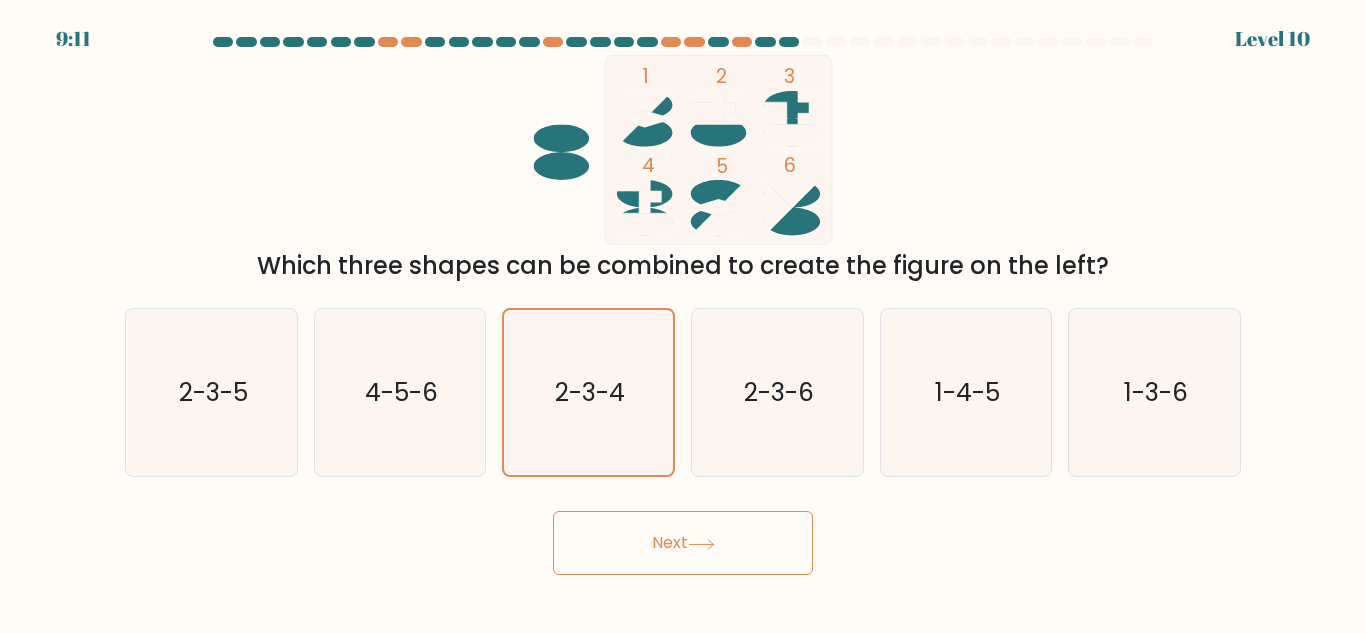 click on "Next" at bounding box center (683, 543) 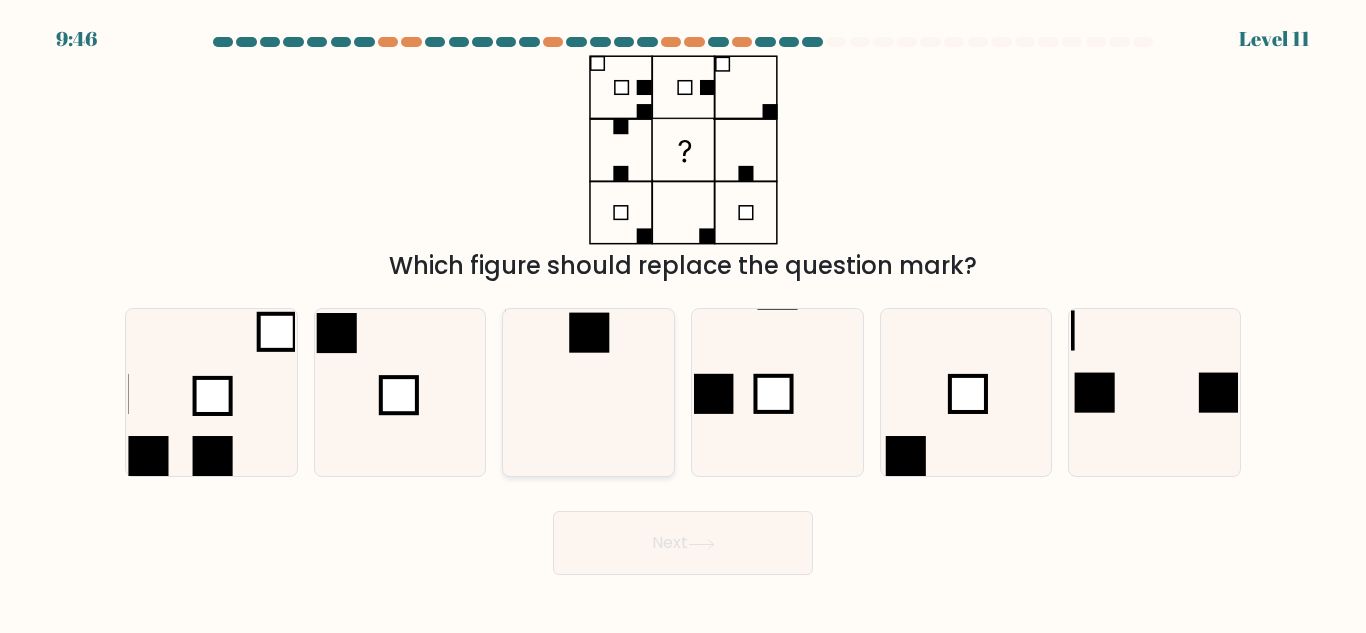 click at bounding box center [588, 392] 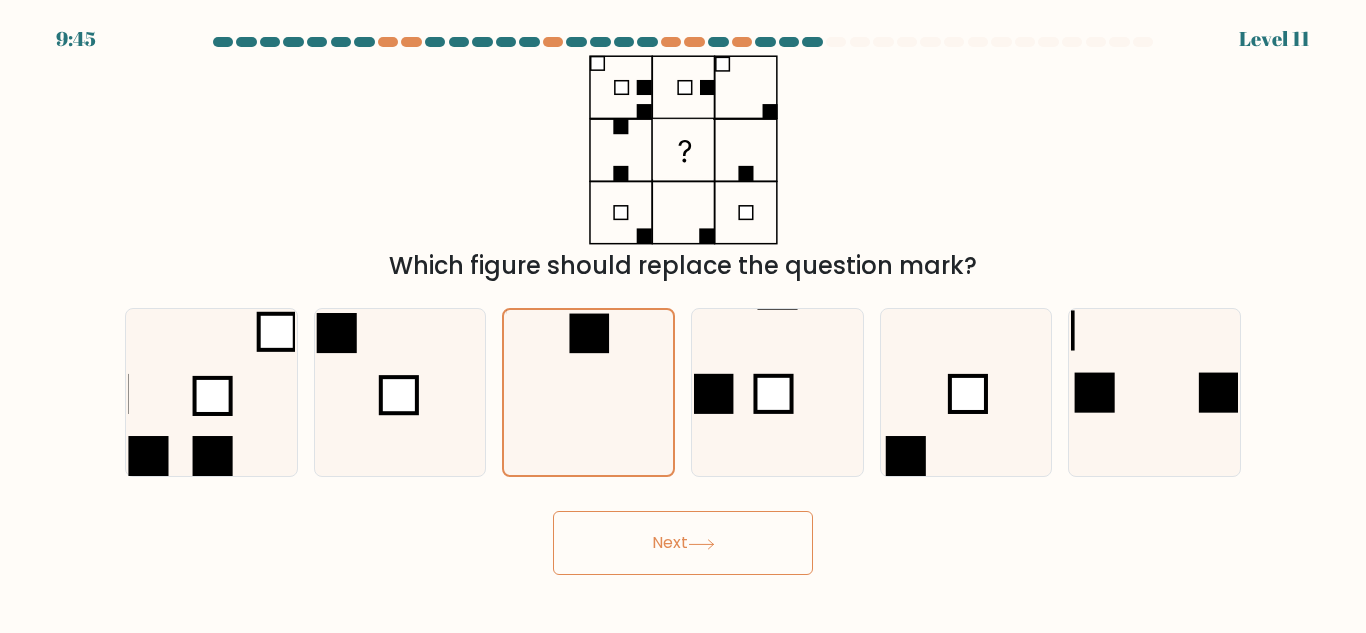 click on "Next" at bounding box center [683, 543] 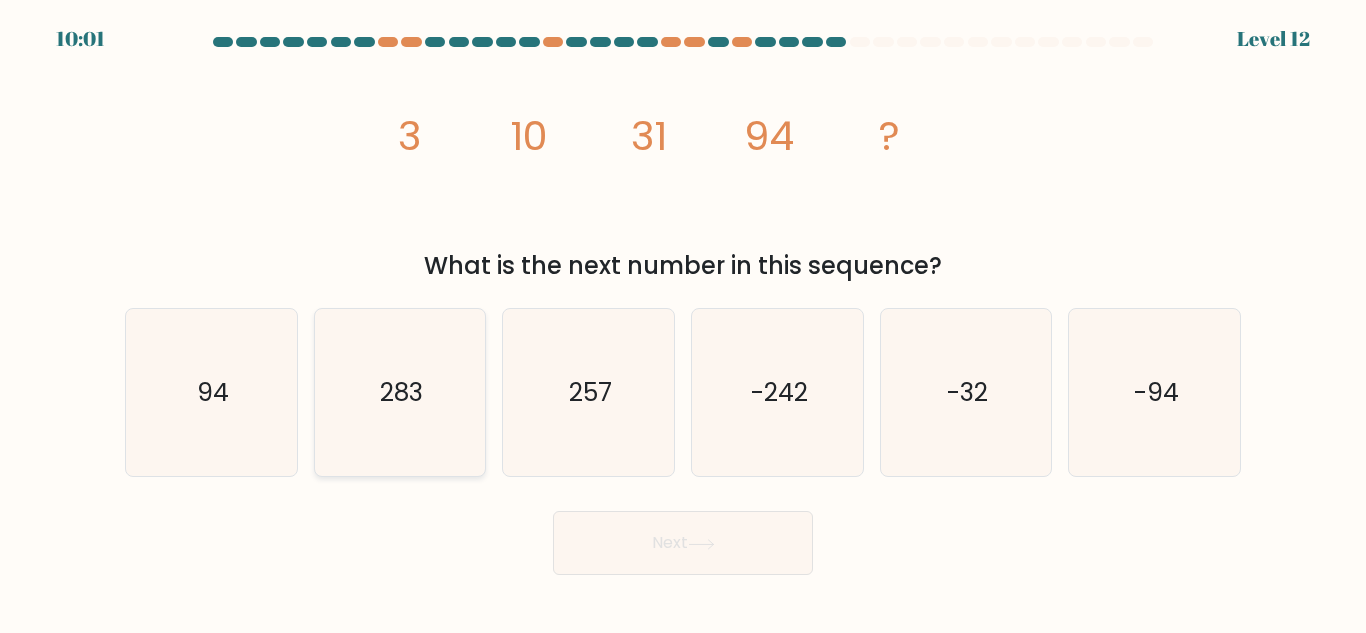 click on "283" at bounding box center [399, 392] 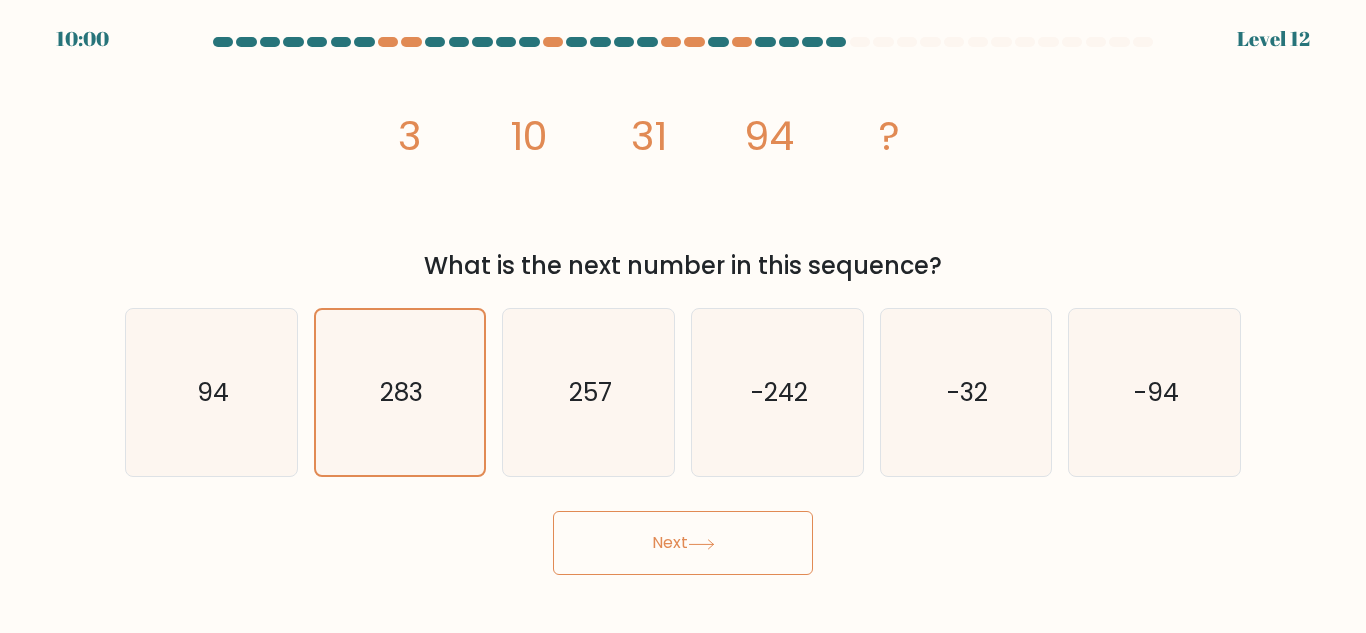 click on "Next" at bounding box center [683, 543] 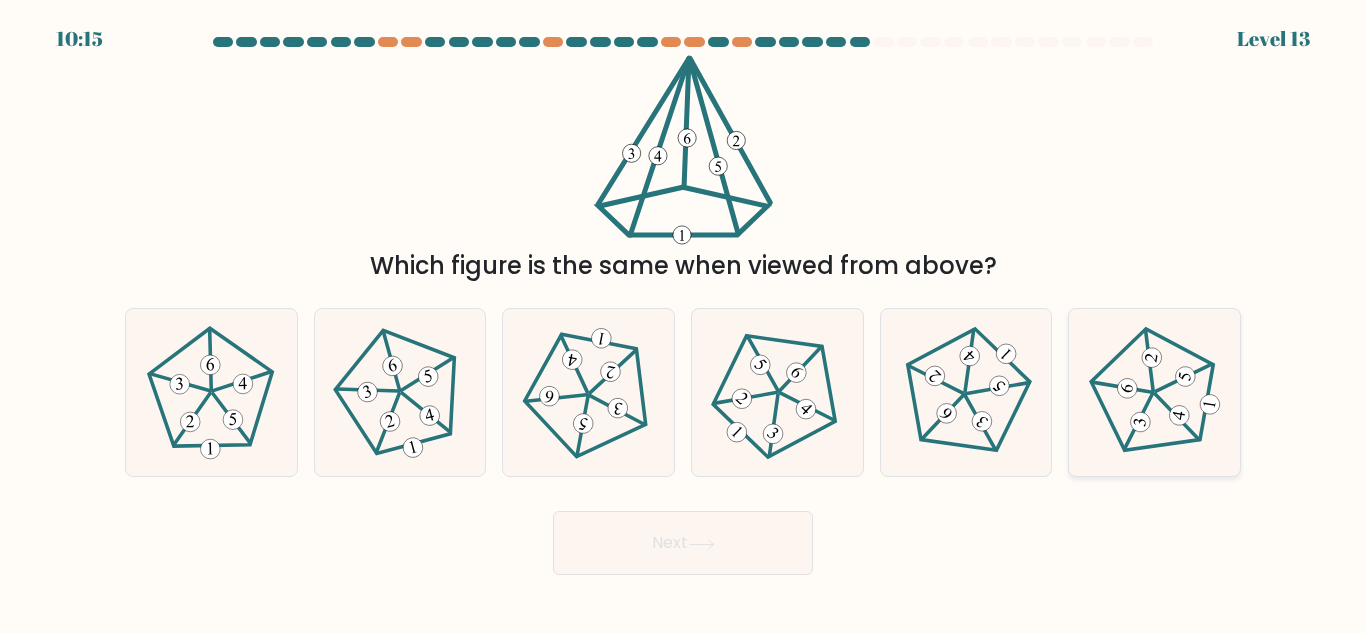 drag, startPoint x: 1171, startPoint y: 404, endPoint x: 1151, endPoint y: 409, distance: 20.615528 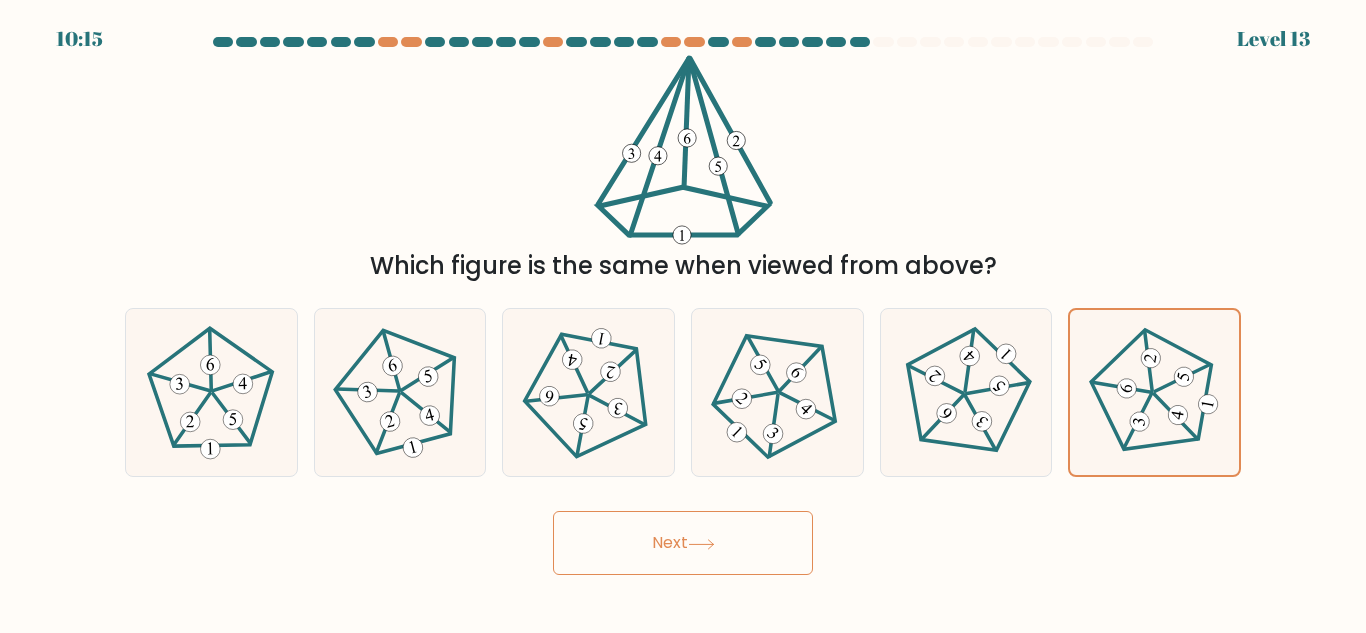 click on "Next" at bounding box center (683, 543) 